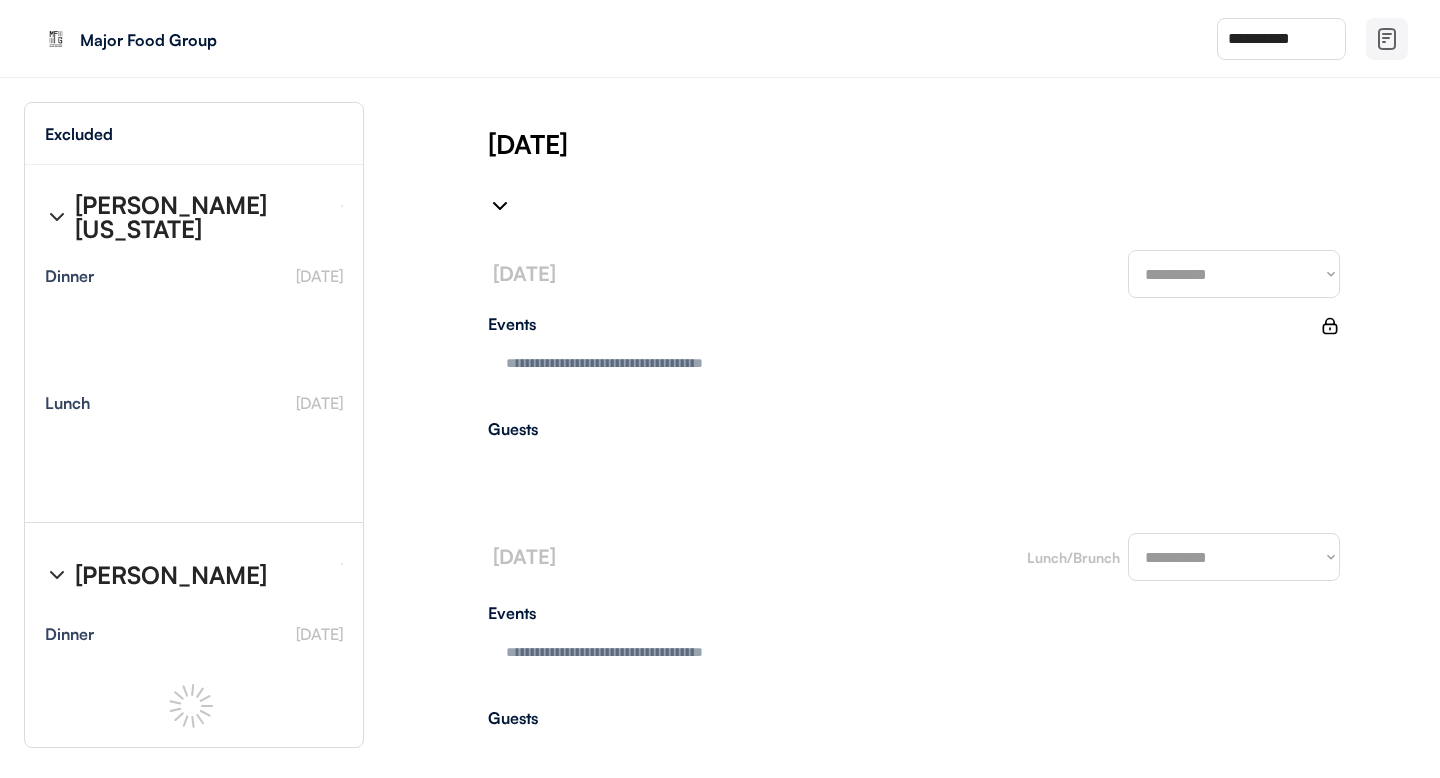 type on "**********" 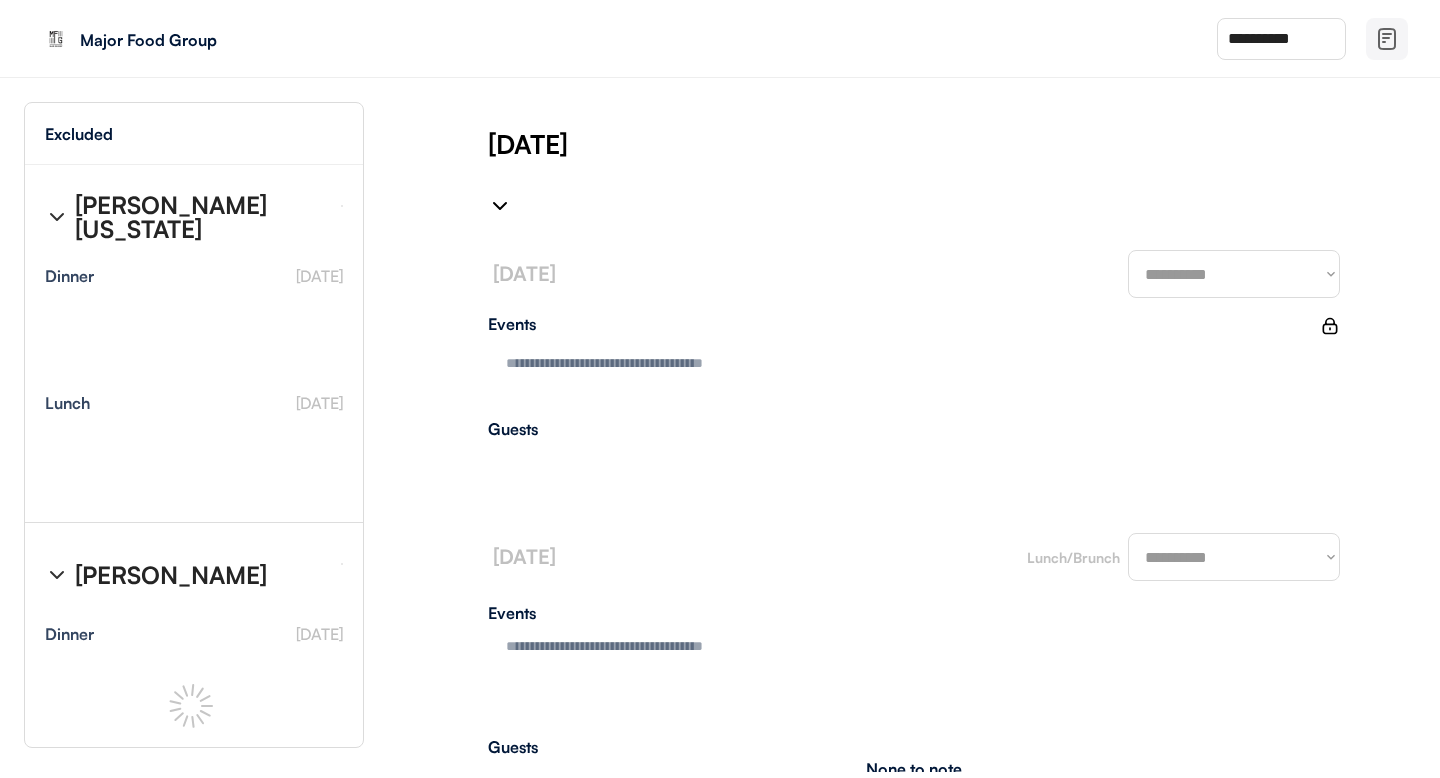 type on "**********" 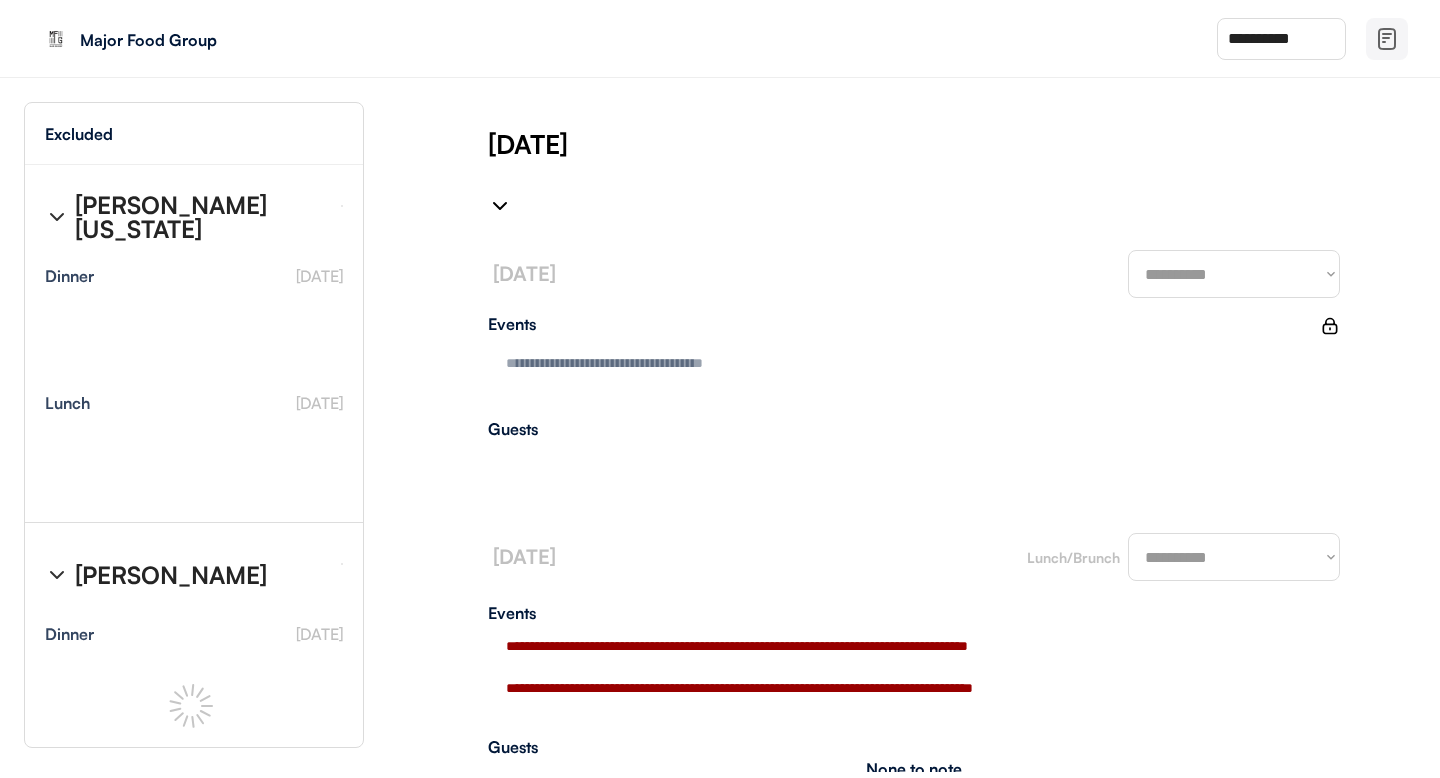type on "**********" 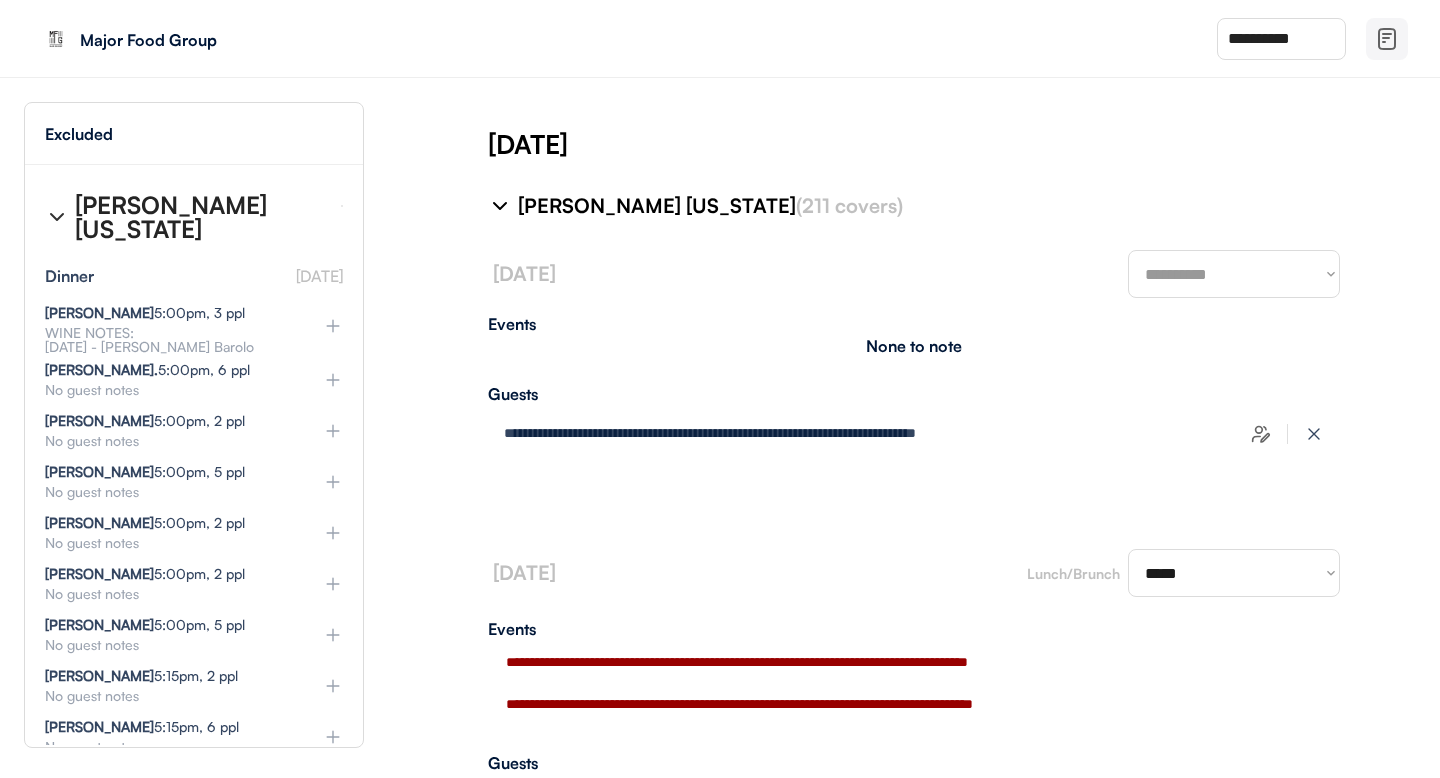 select on "********" 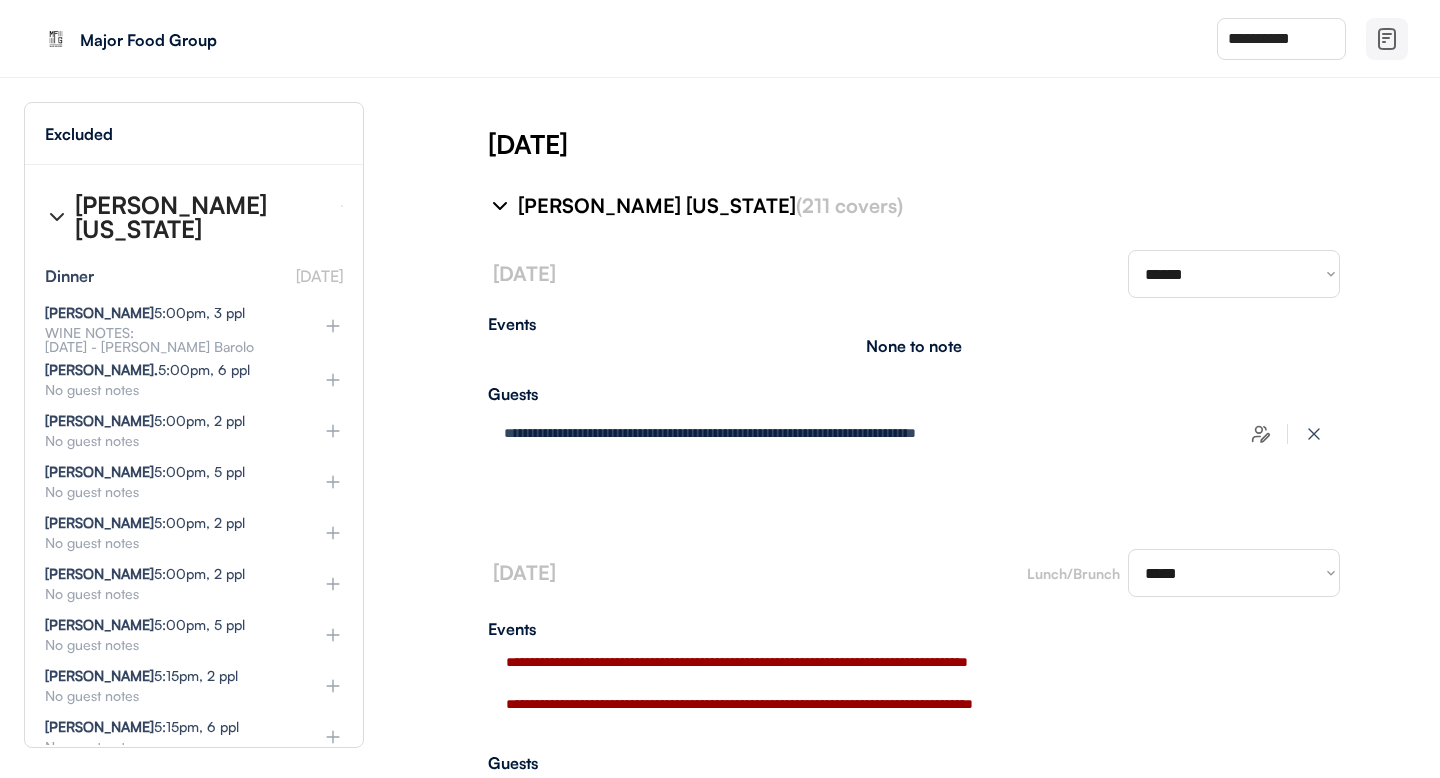 scroll, scrollTop: 0, scrollLeft: 0, axis: both 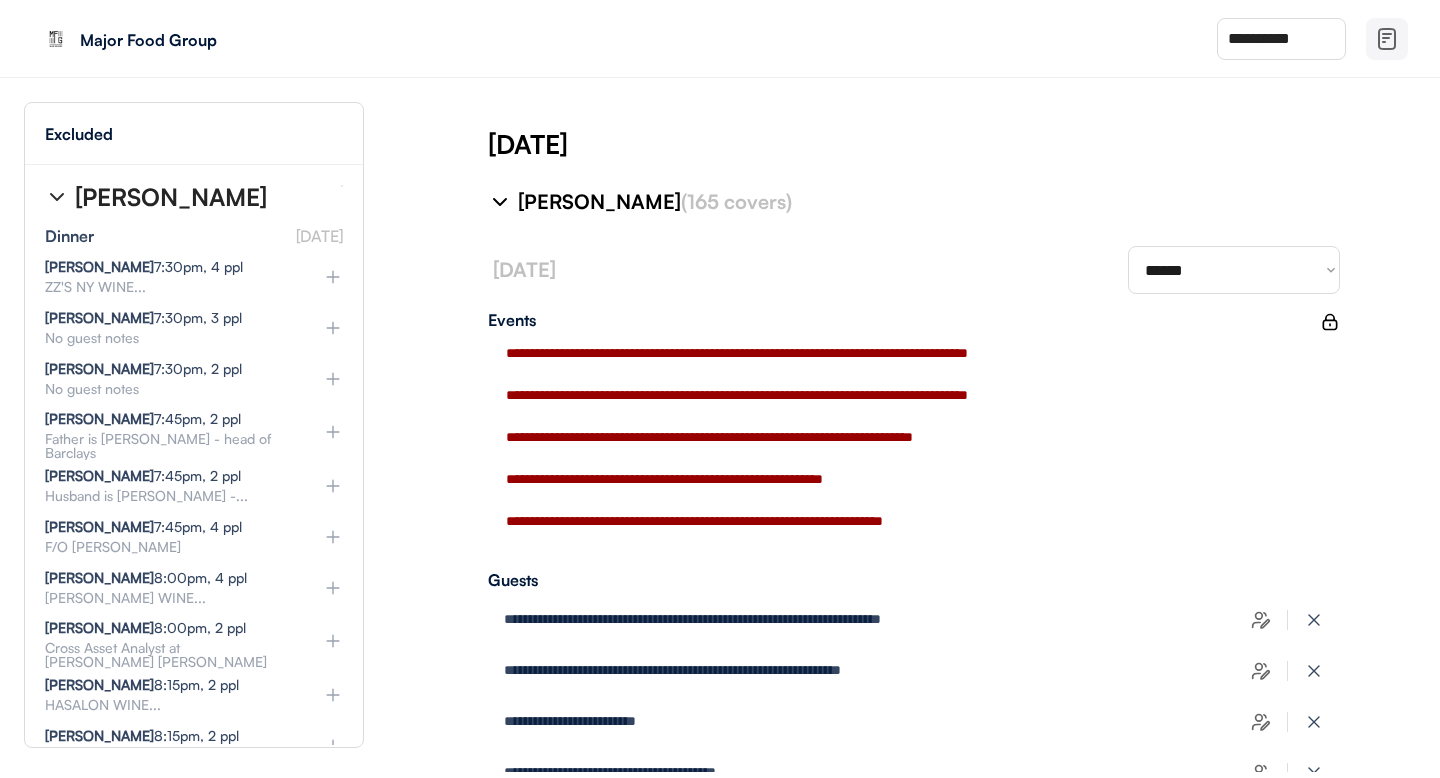 click 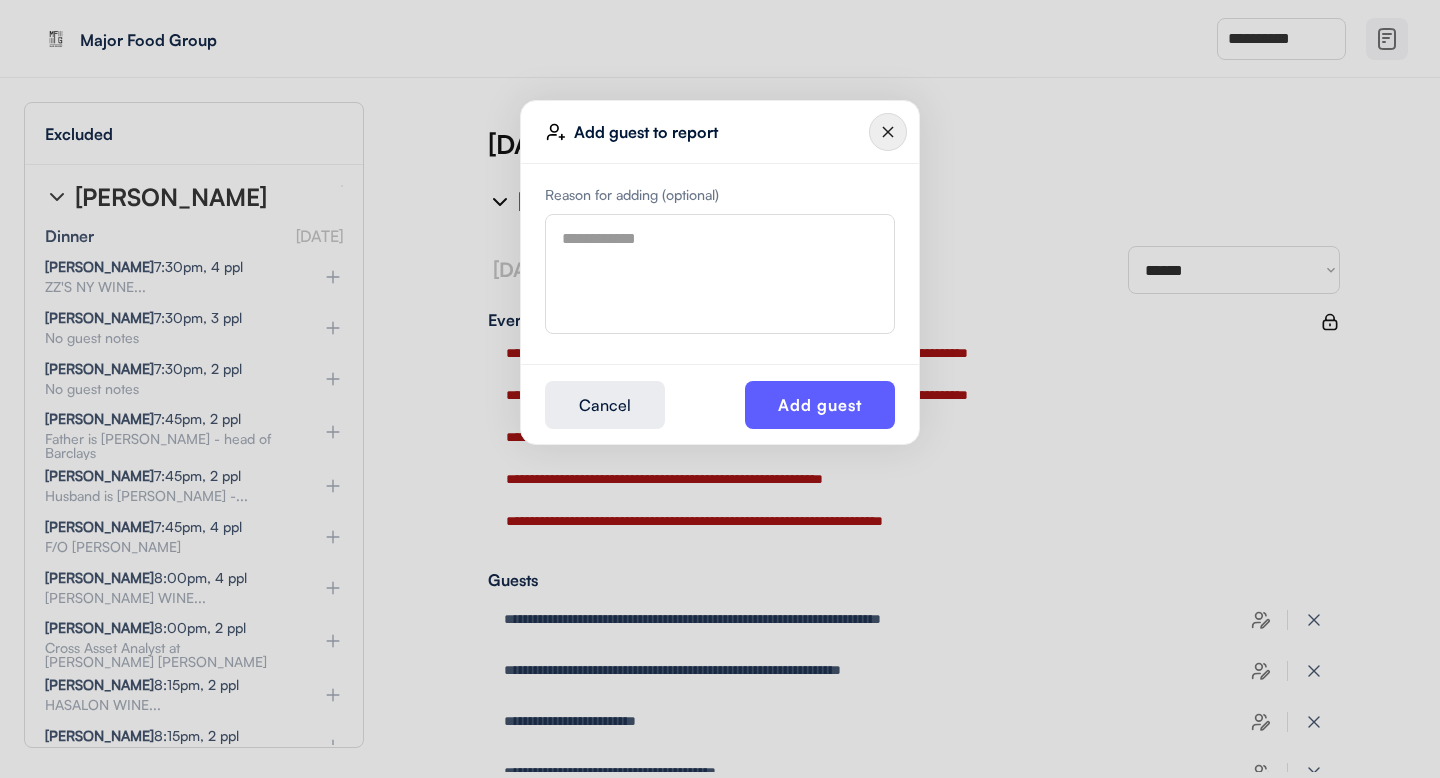 click at bounding box center (720, 274) 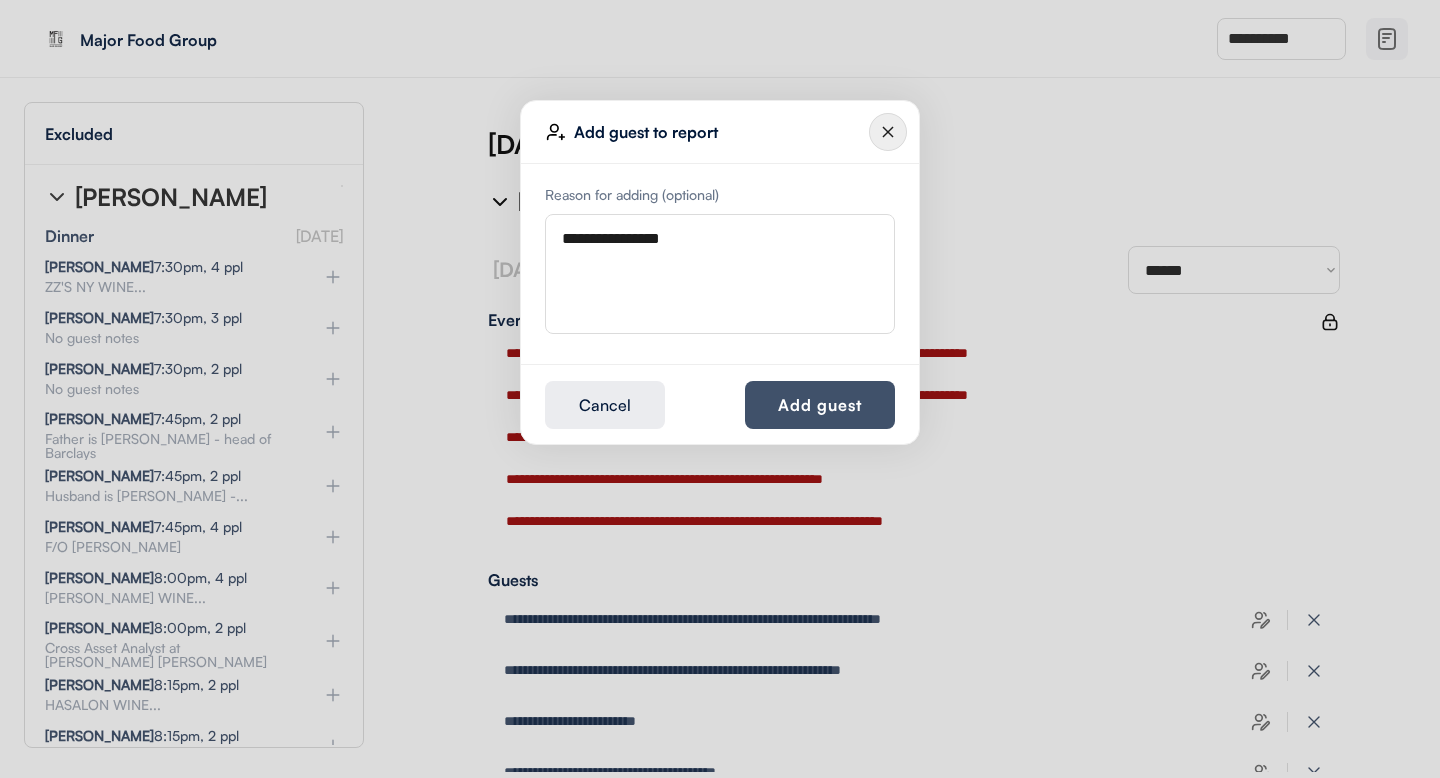 type on "**********" 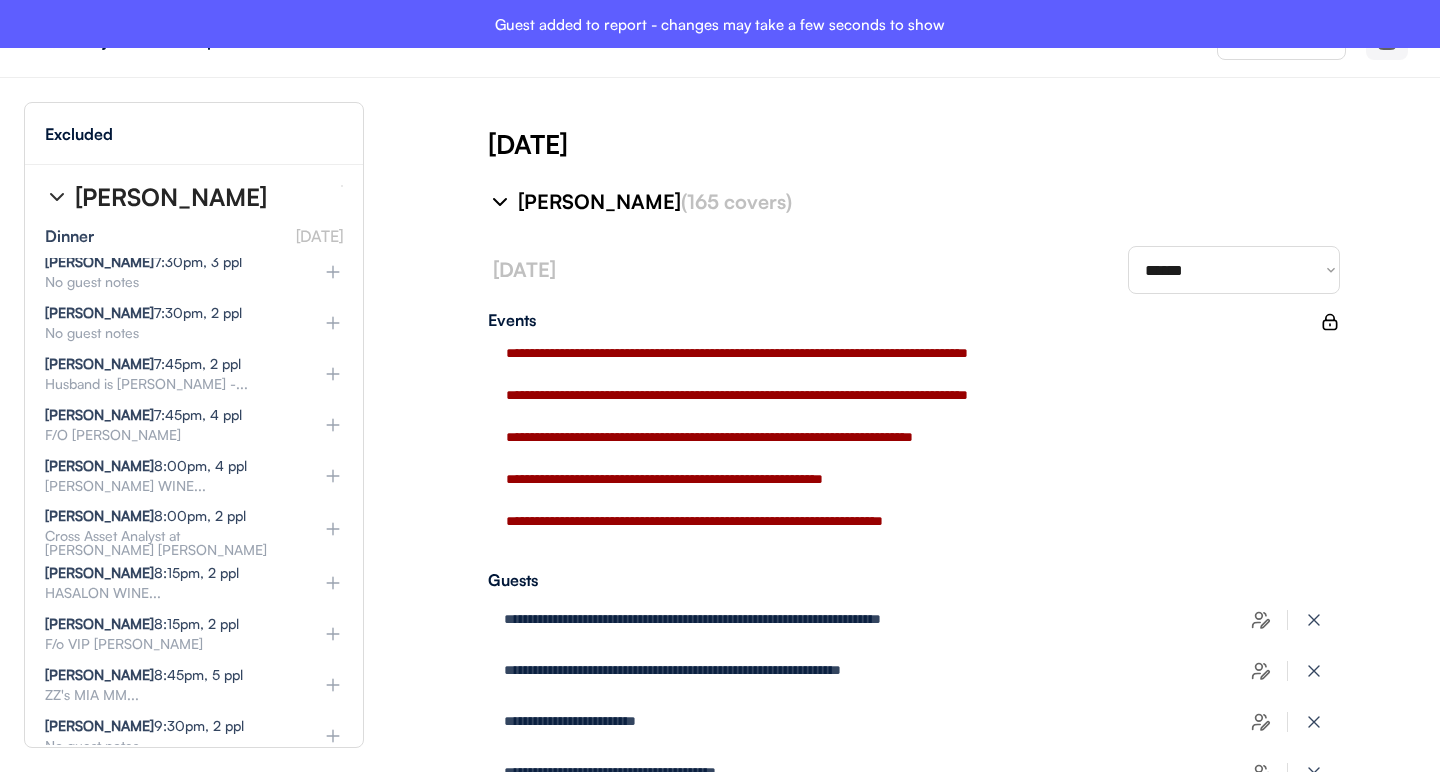 type on "**********" 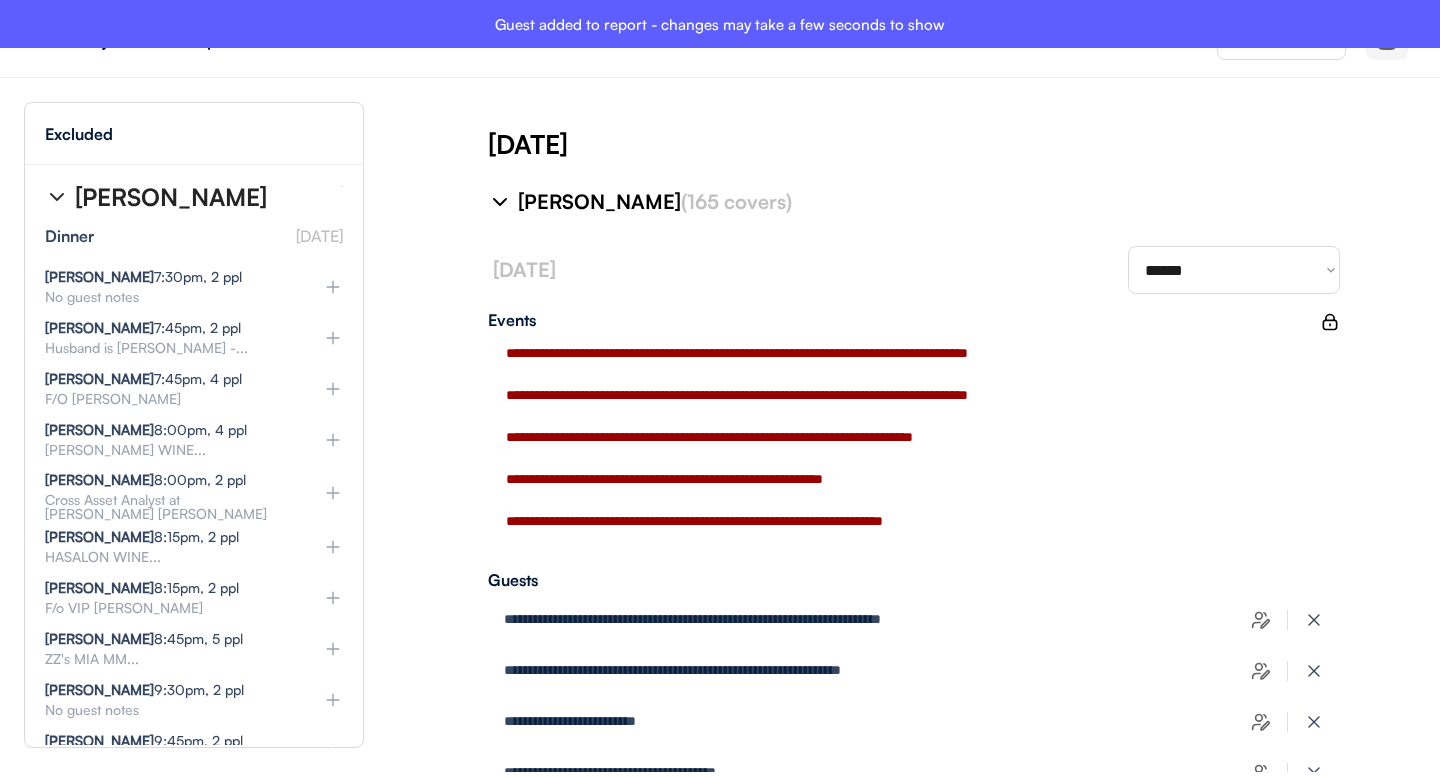 type on "**********" 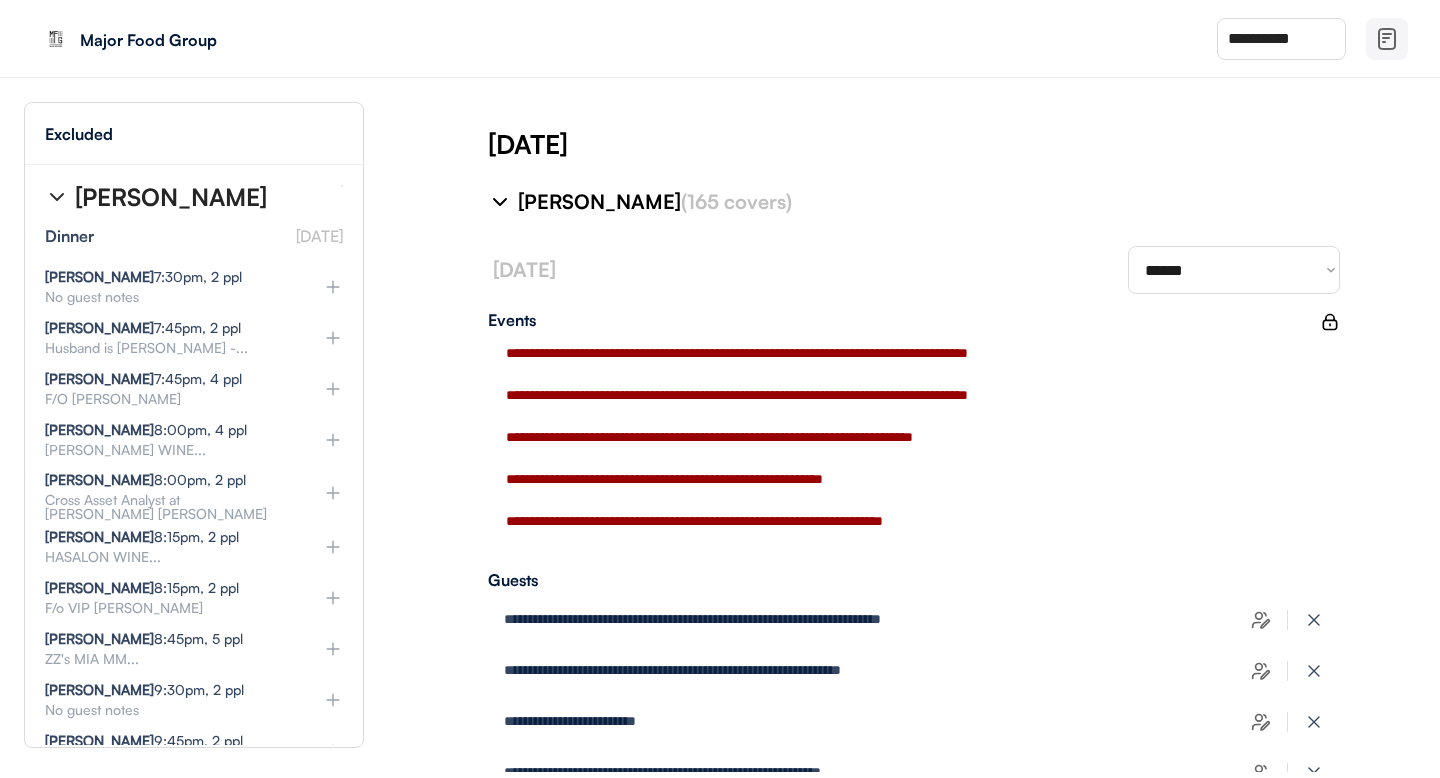 click 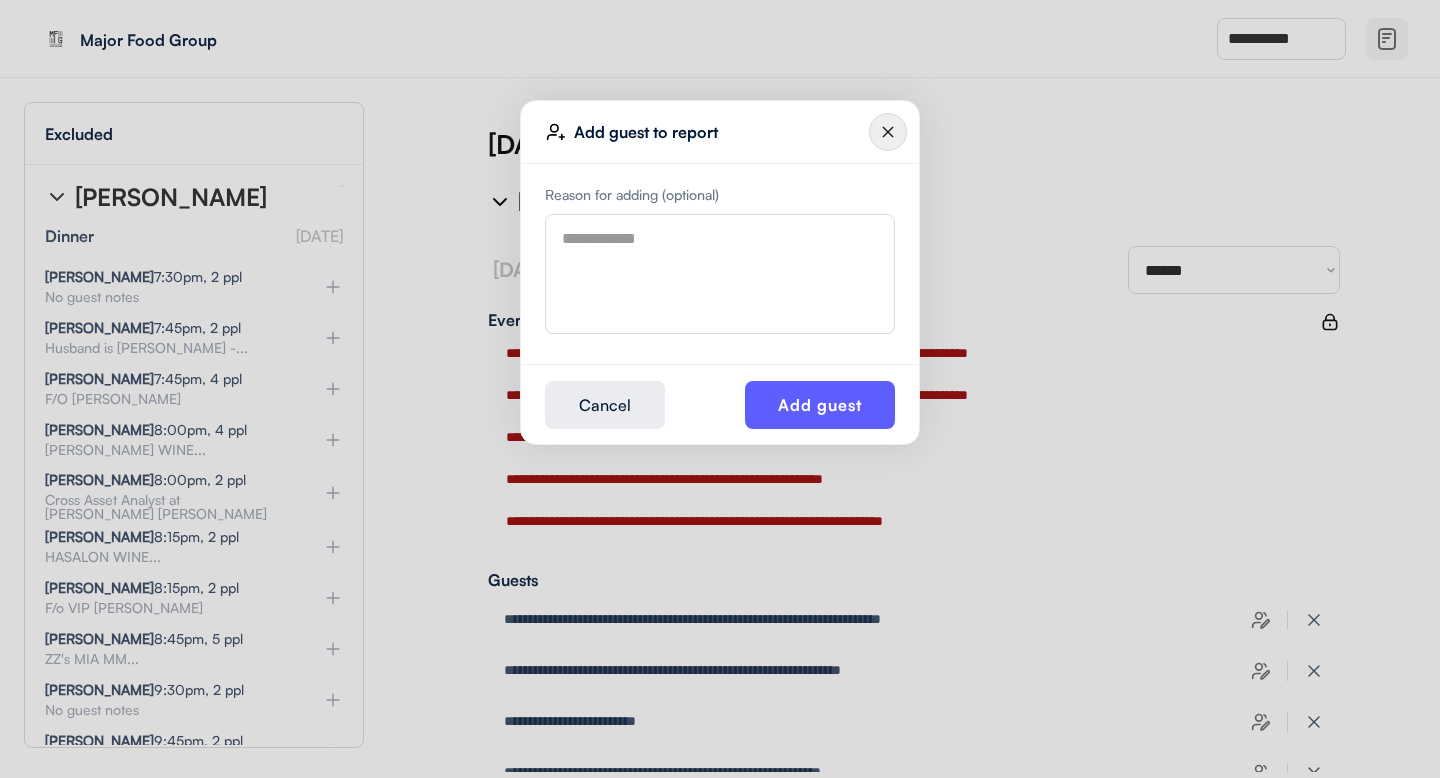 click at bounding box center [720, 274] 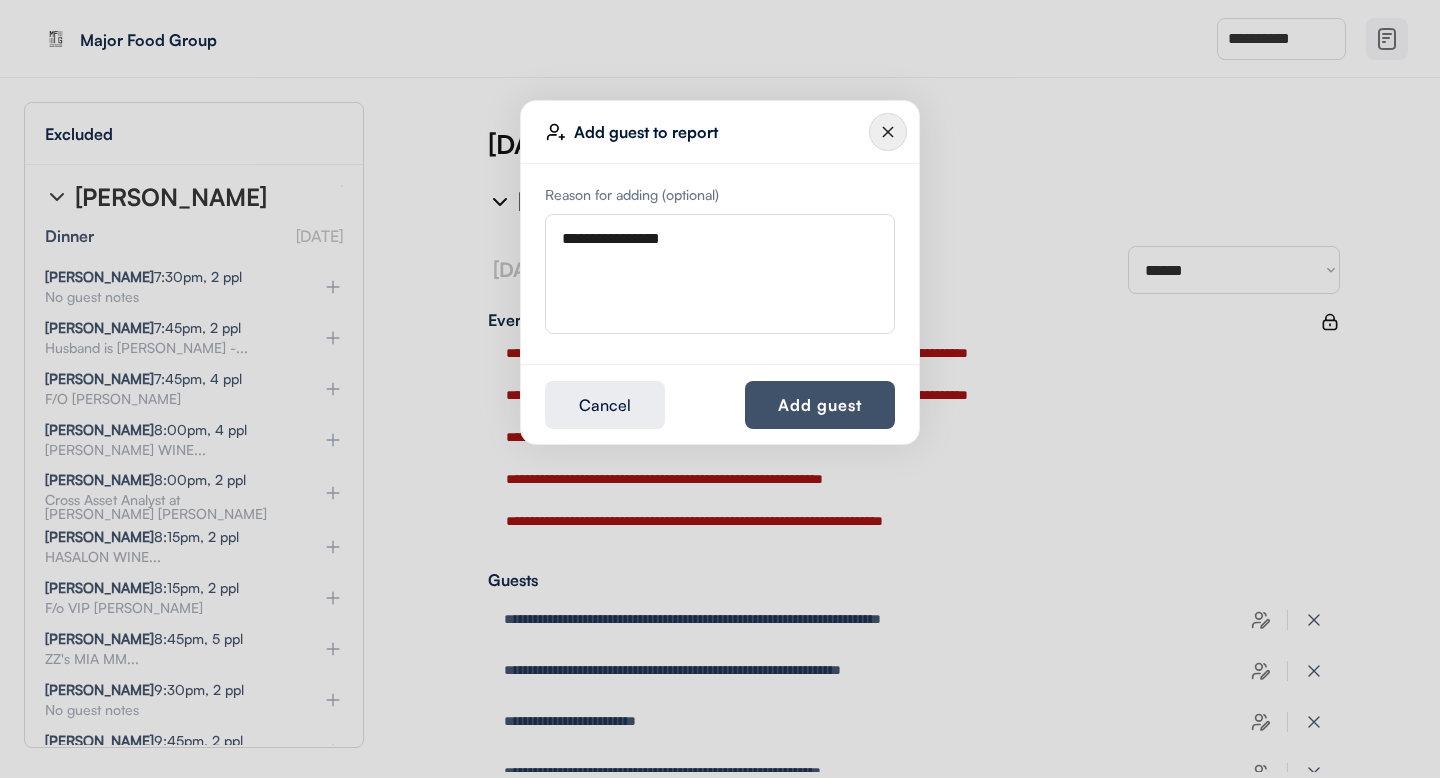 type on "**********" 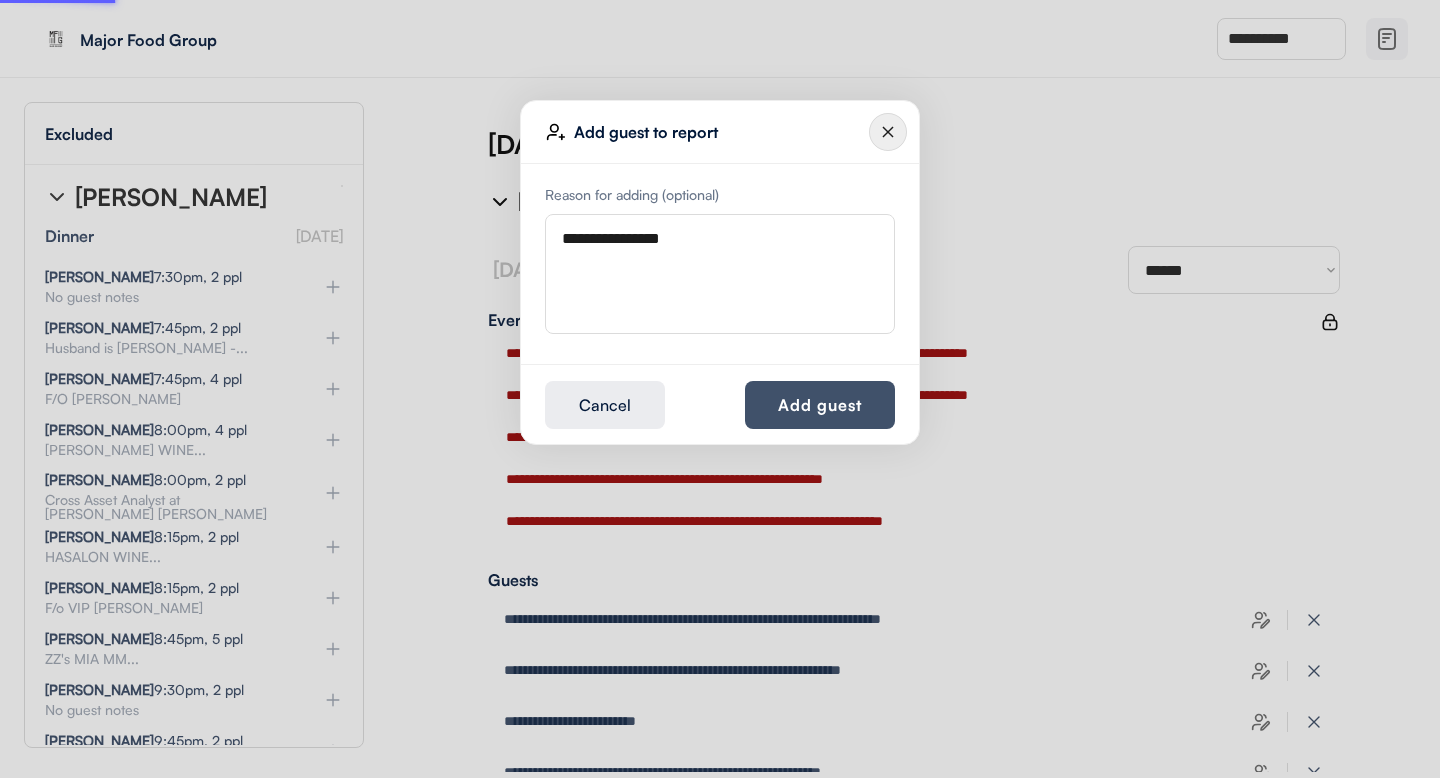 type 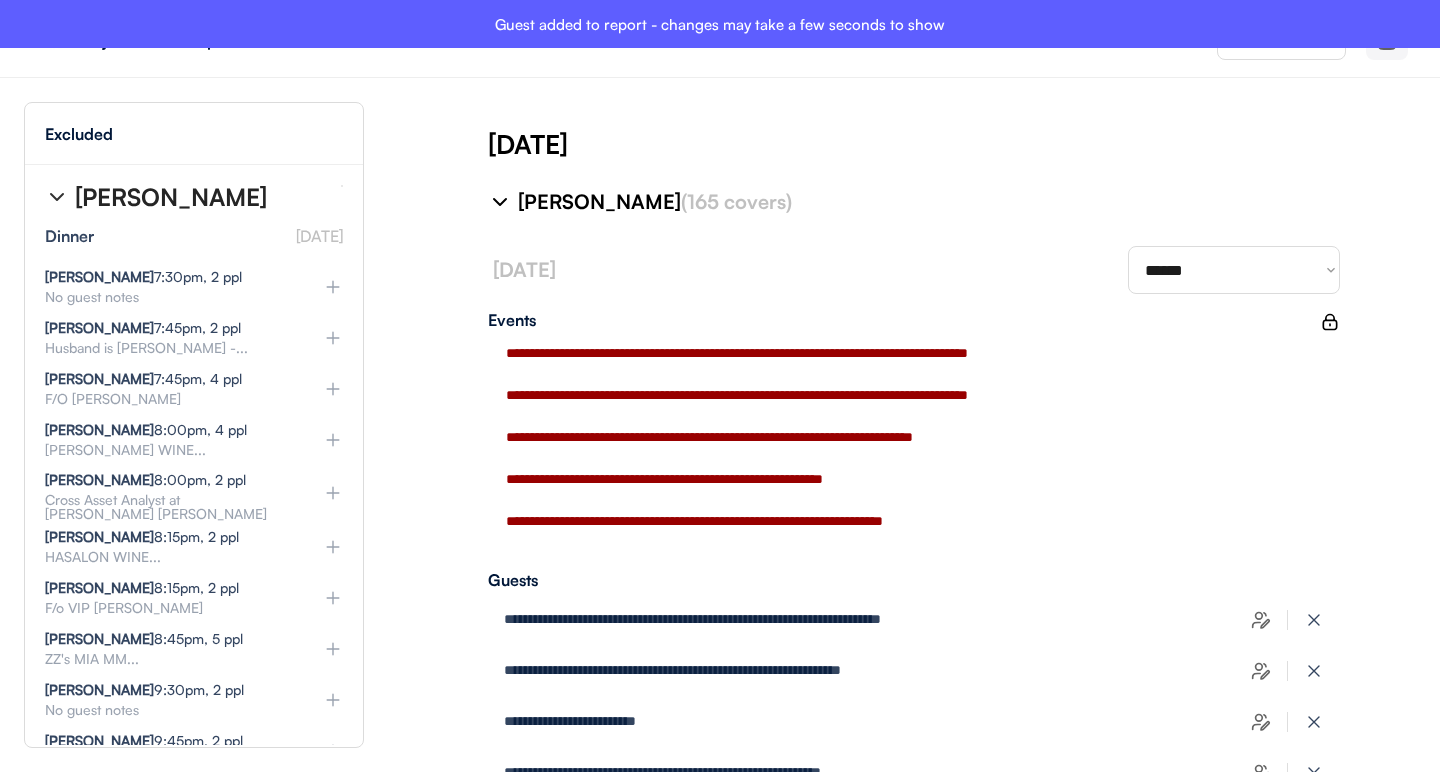 type on "**********" 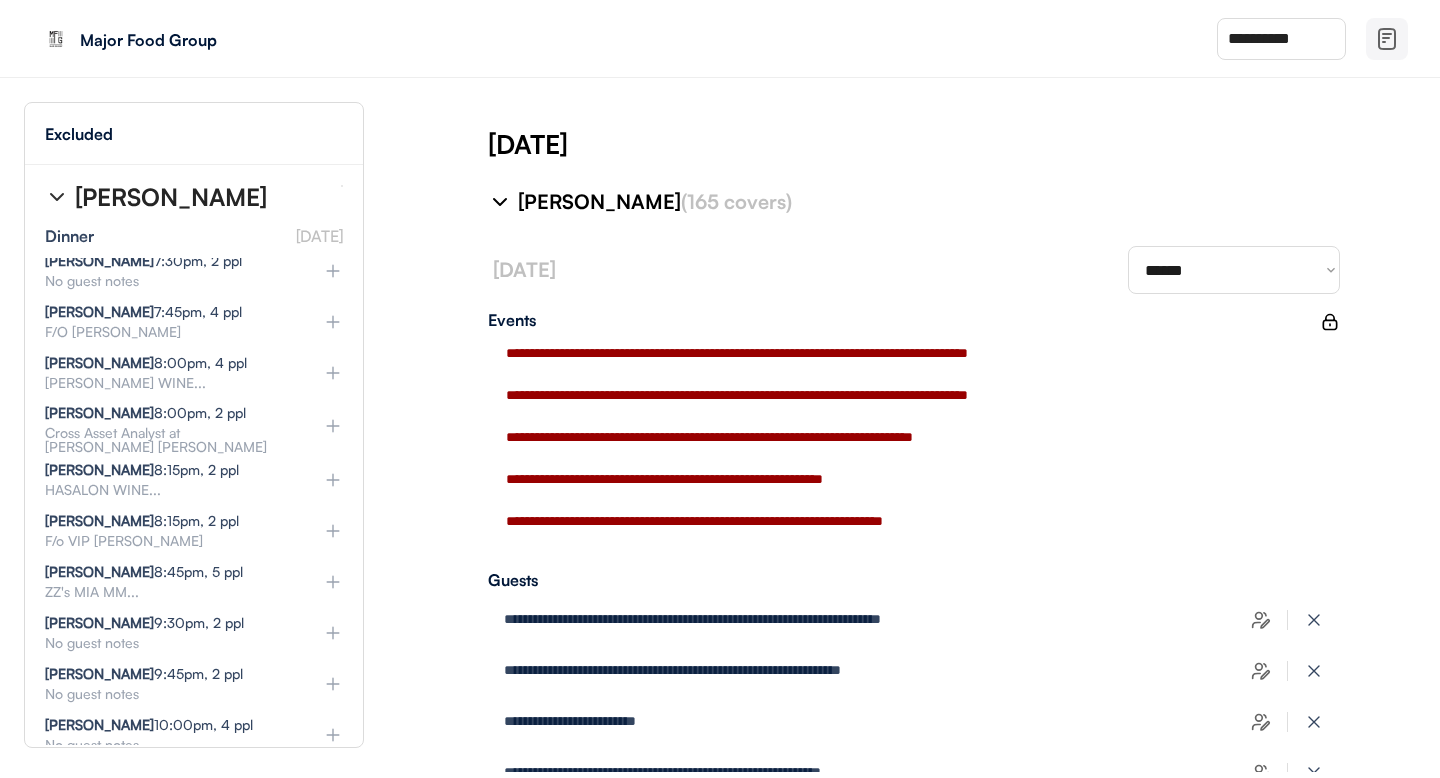 scroll, scrollTop: 7385, scrollLeft: 0, axis: vertical 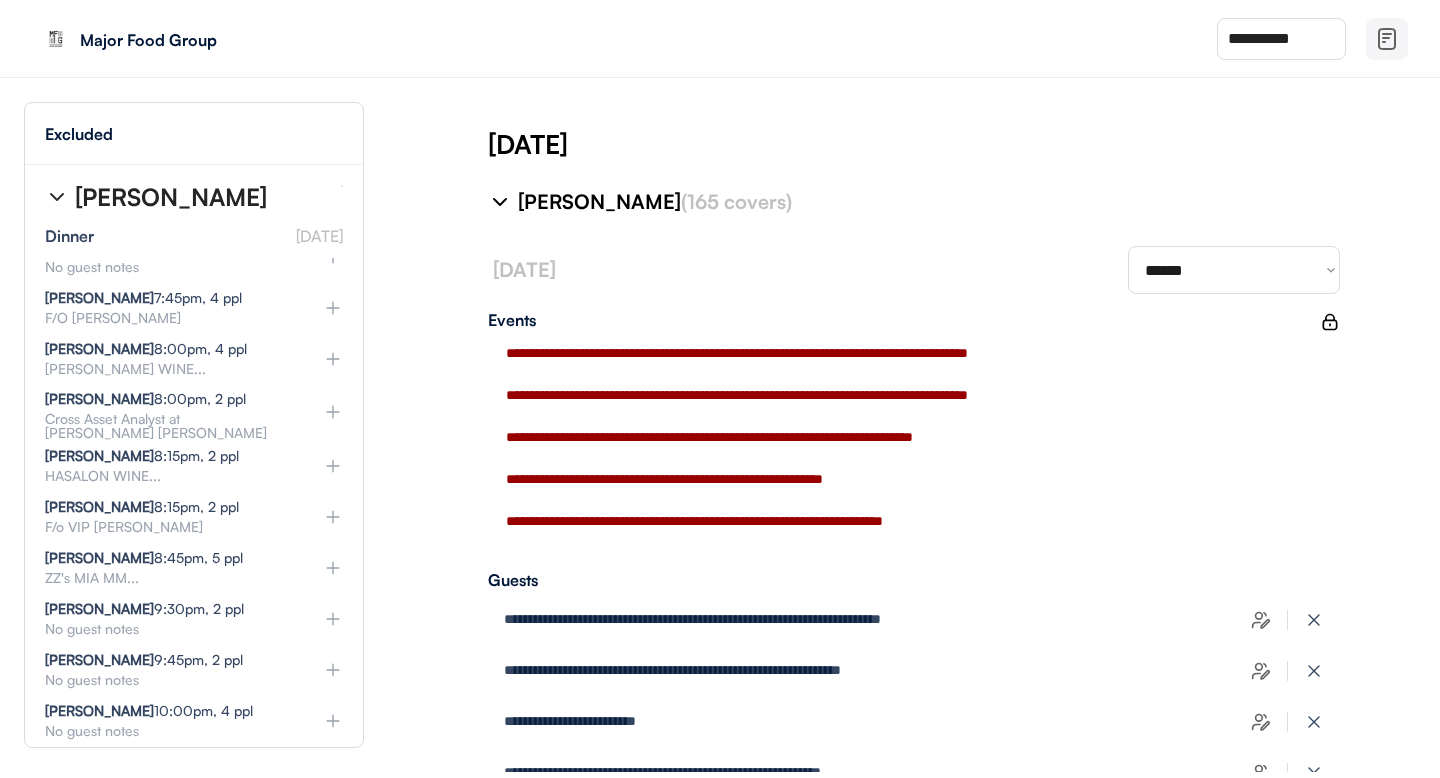 click 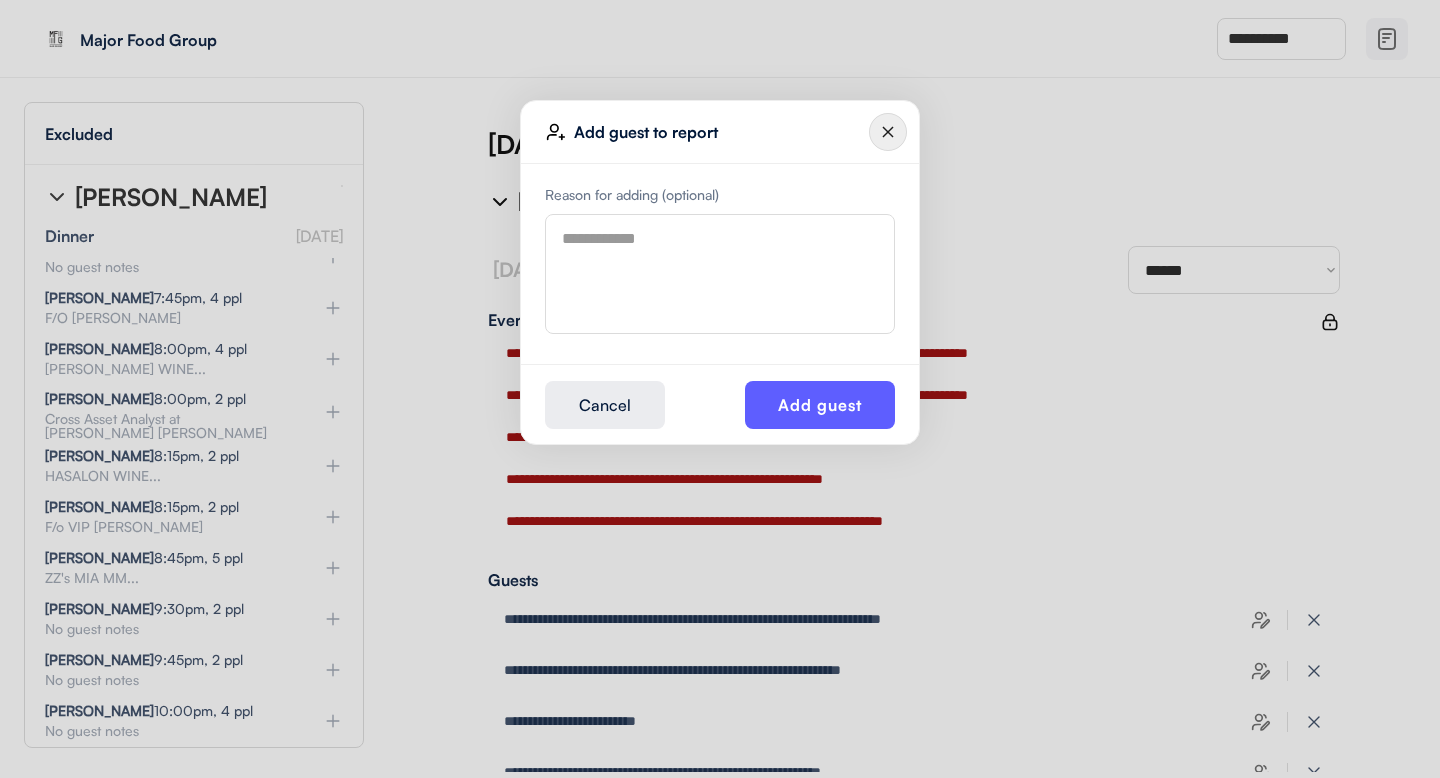 click at bounding box center (720, 274) 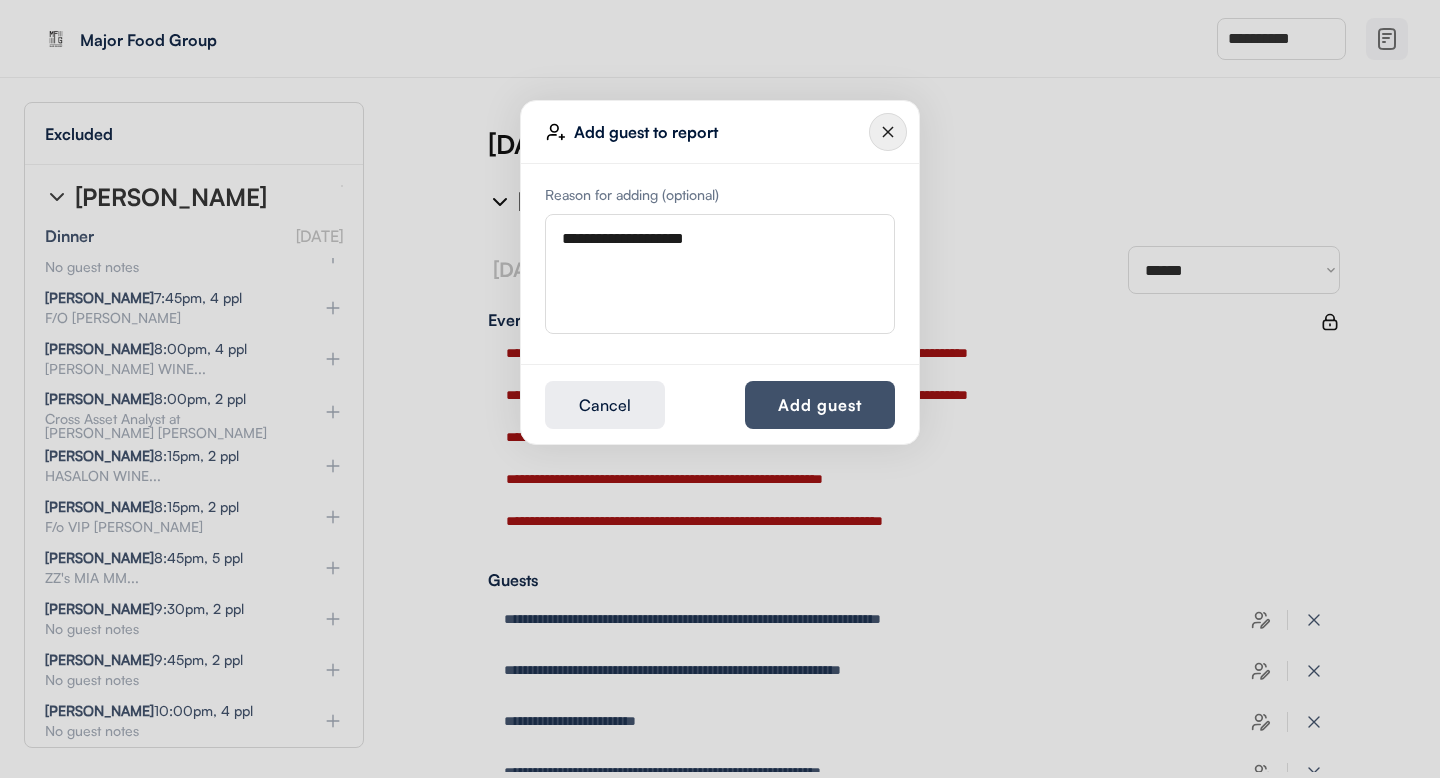 type on "**********" 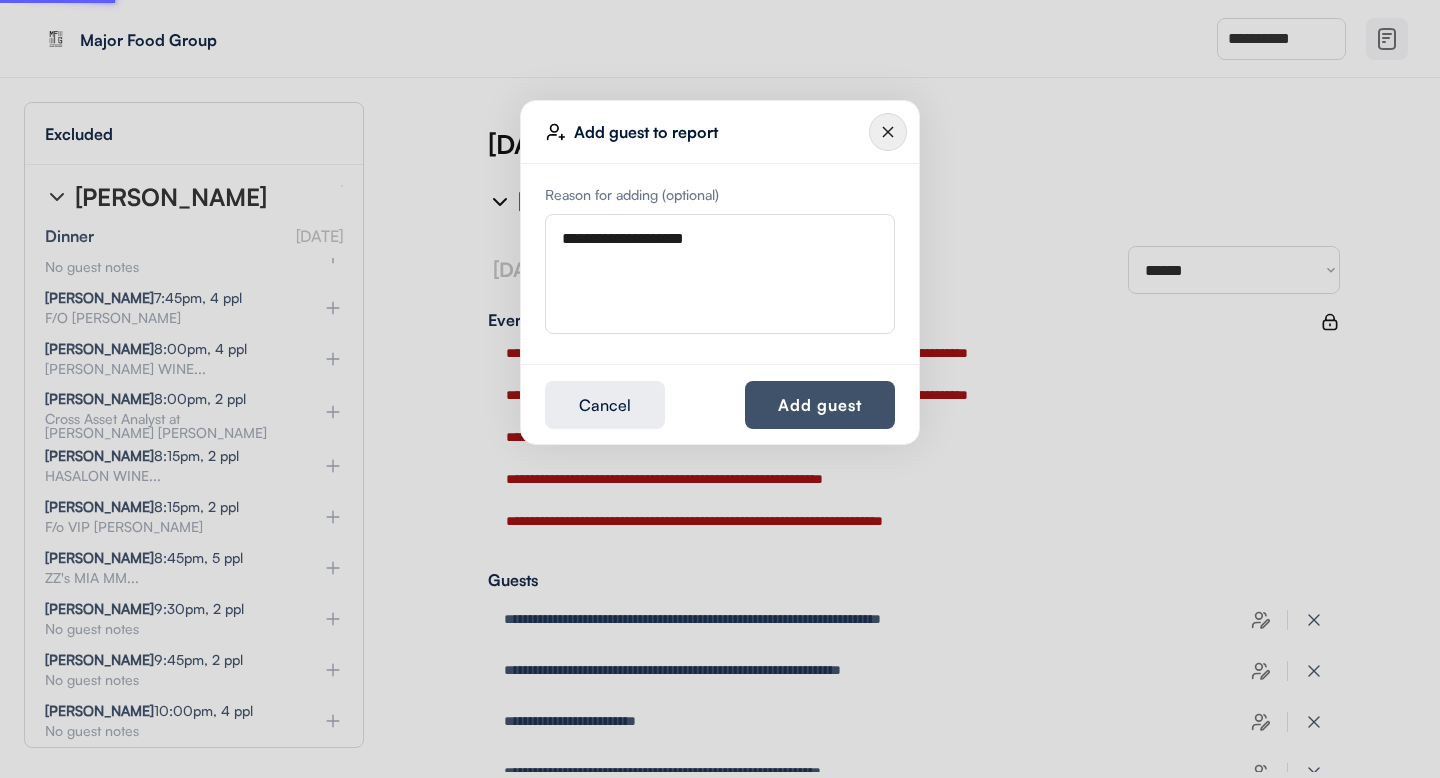 type 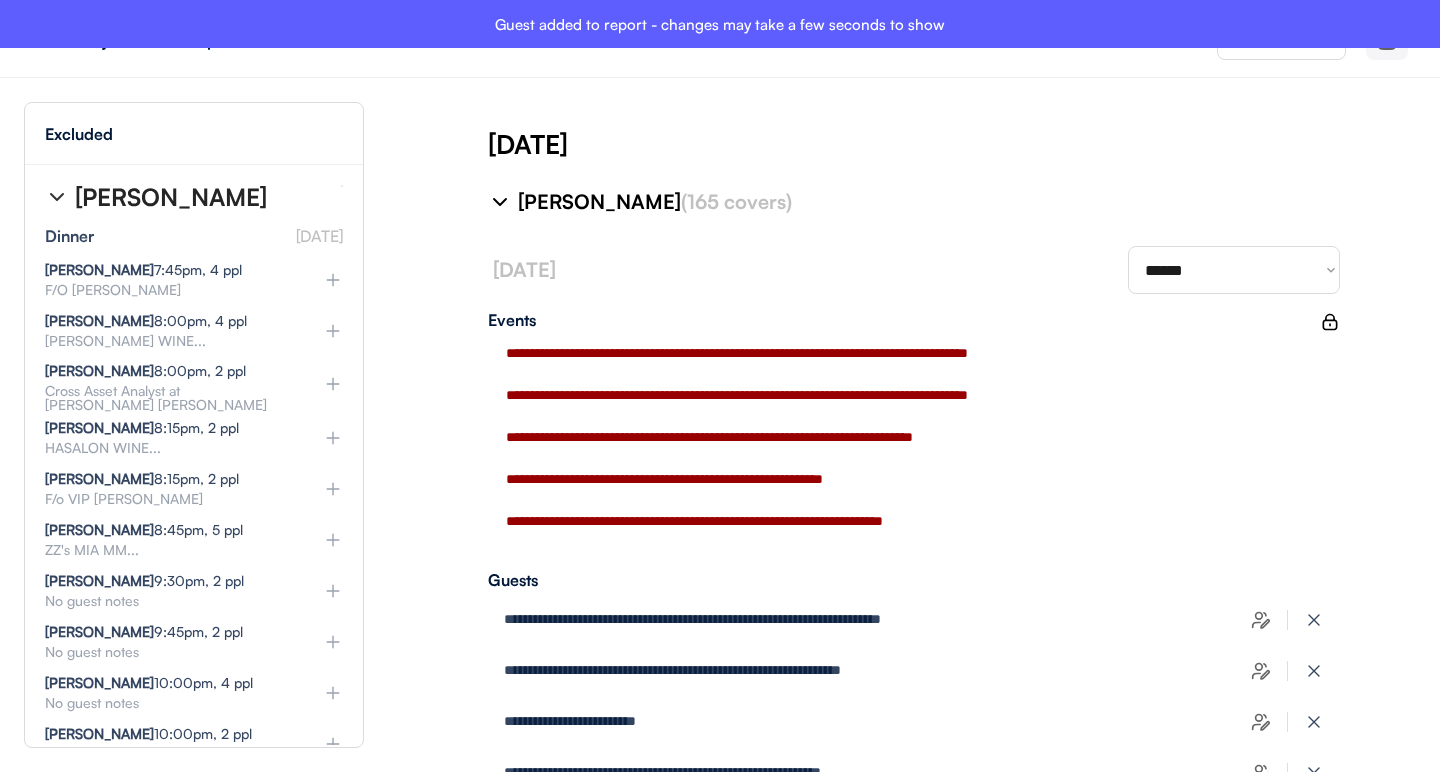 scroll, scrollTop: 7453, scrollLeft: 0, axis: vertical 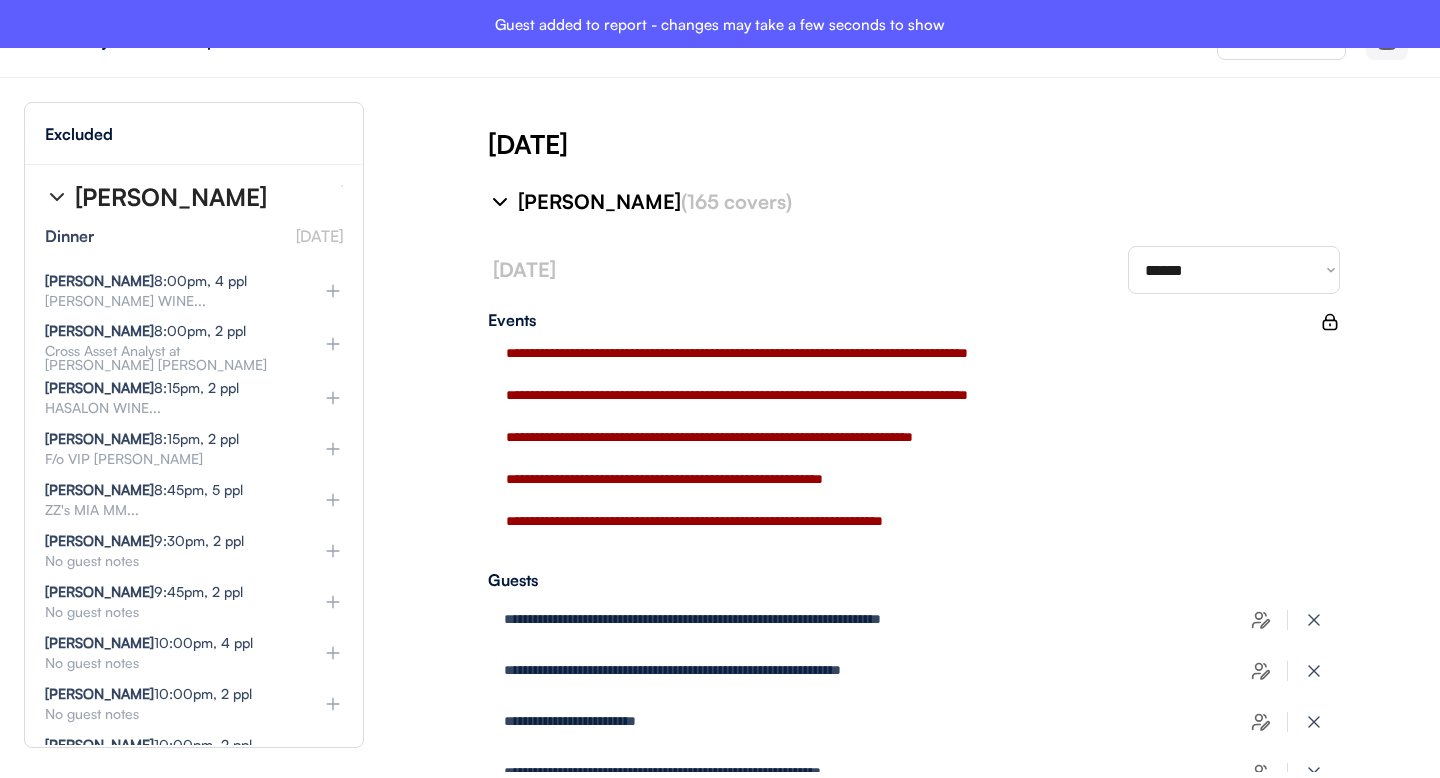 type on "**********" 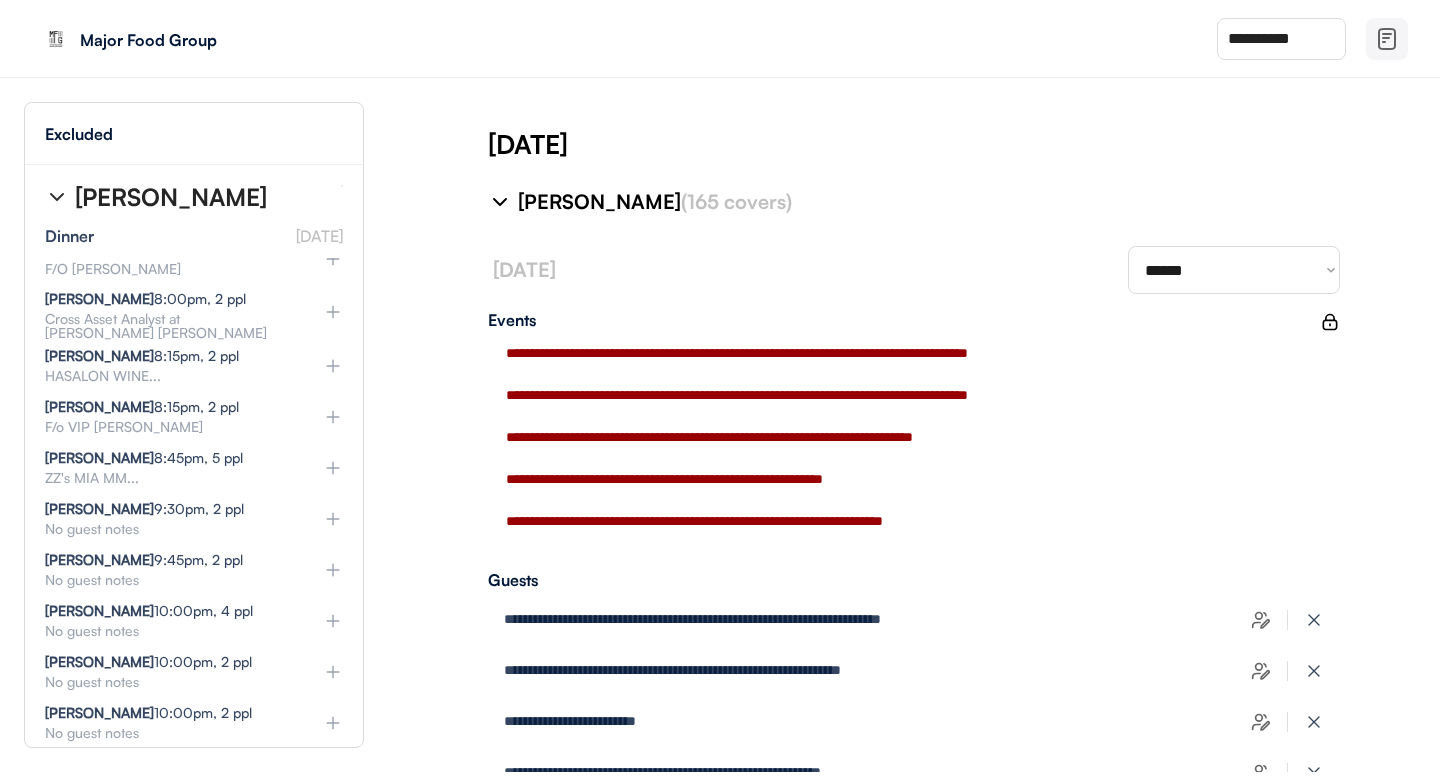 scroll, scrollTop: 7459, scrollLeft: 0, axis: vertical 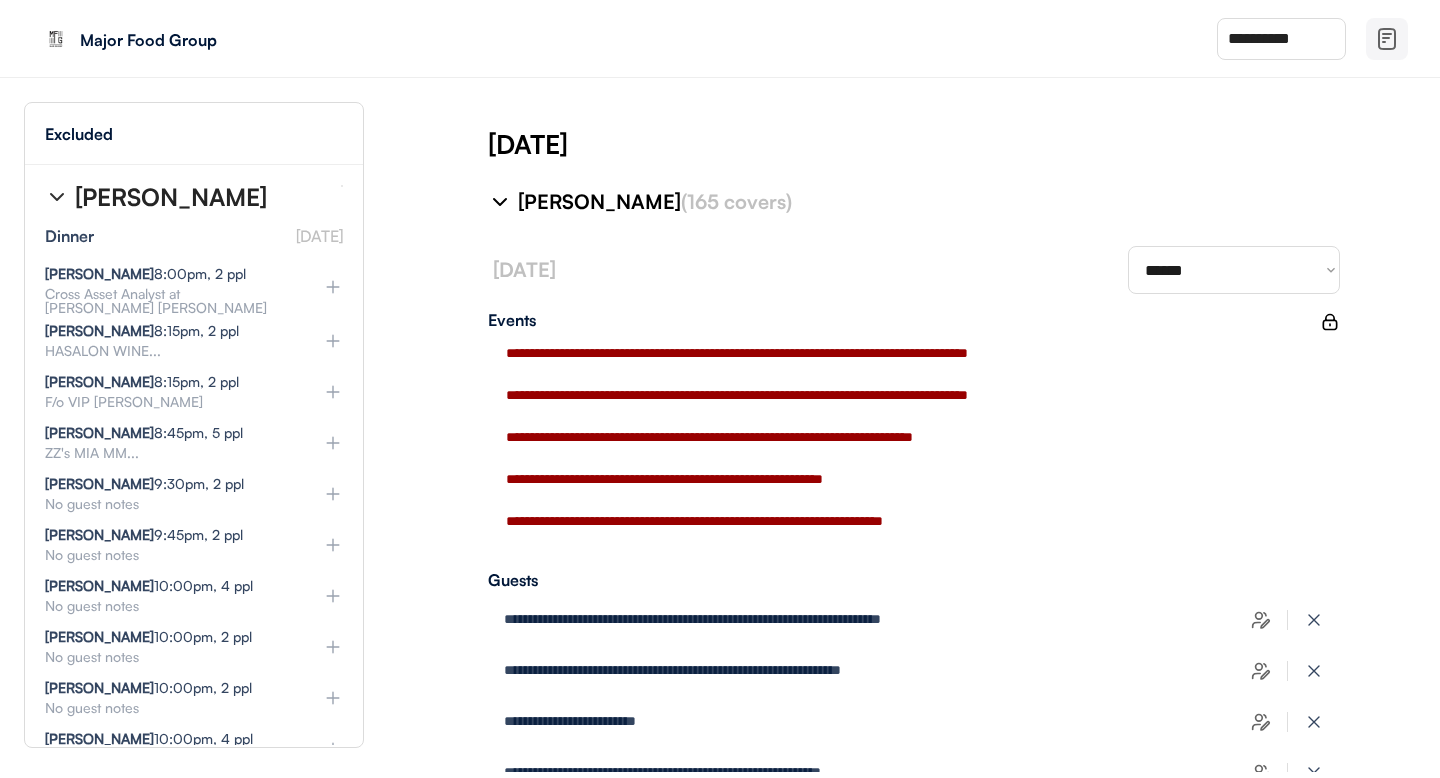 click 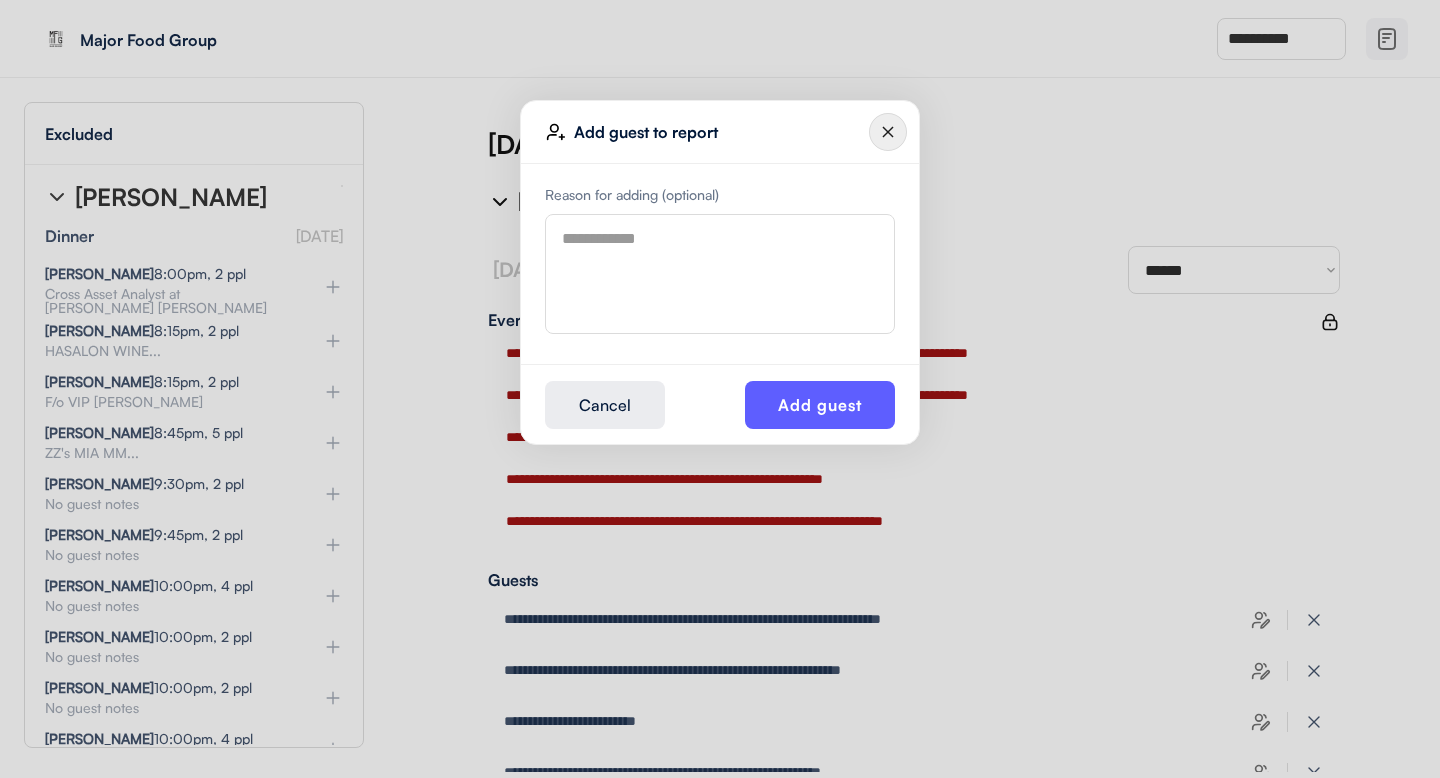 click at bounding box center [720, 274] 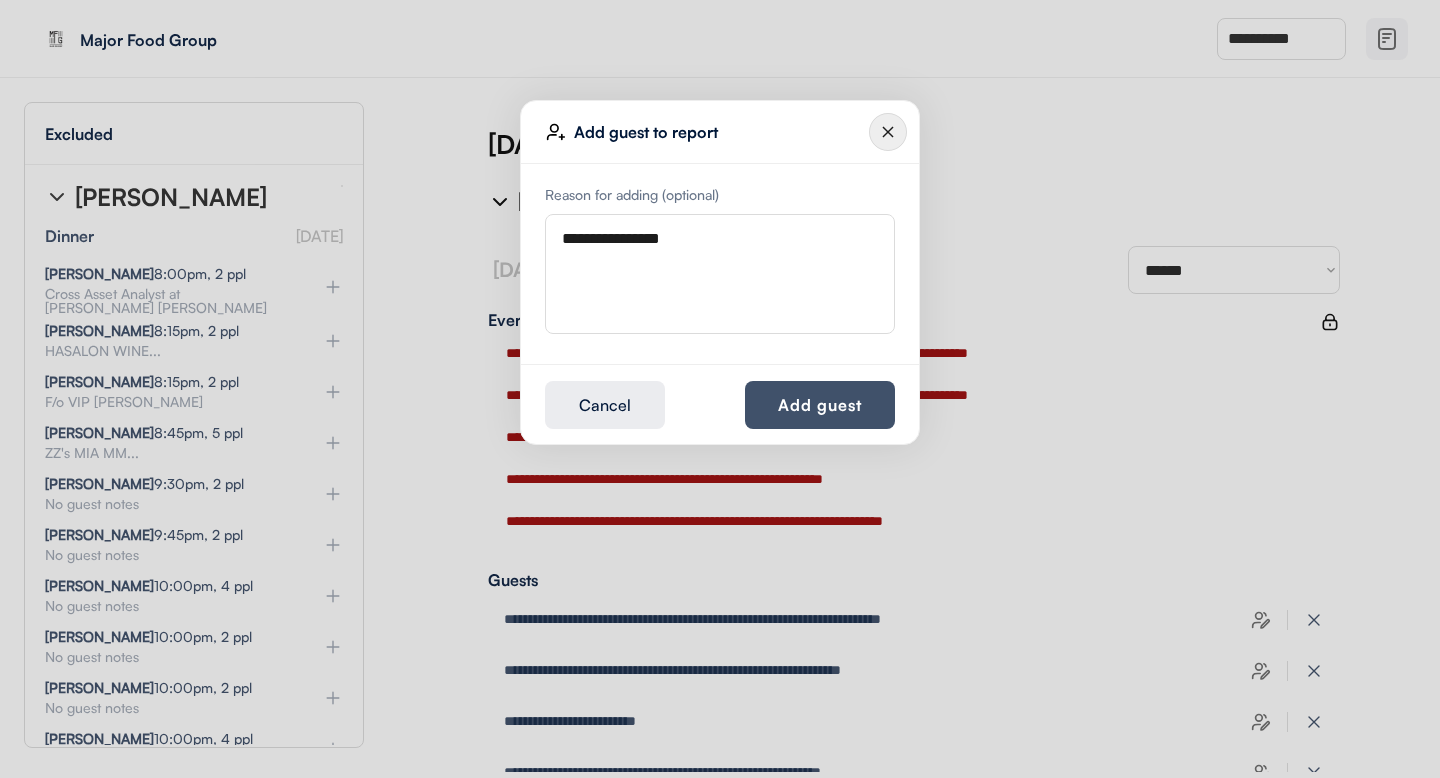 type on "**********" 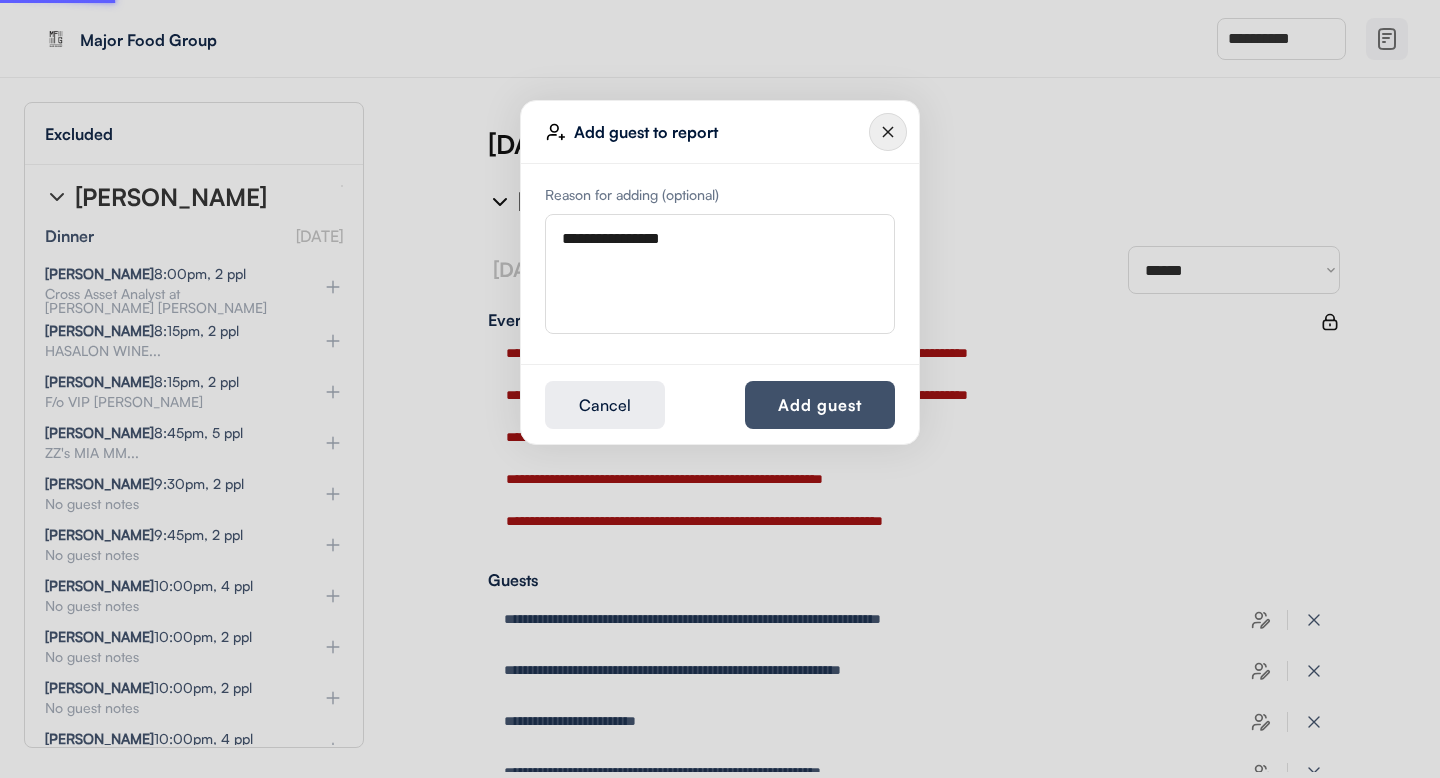 type 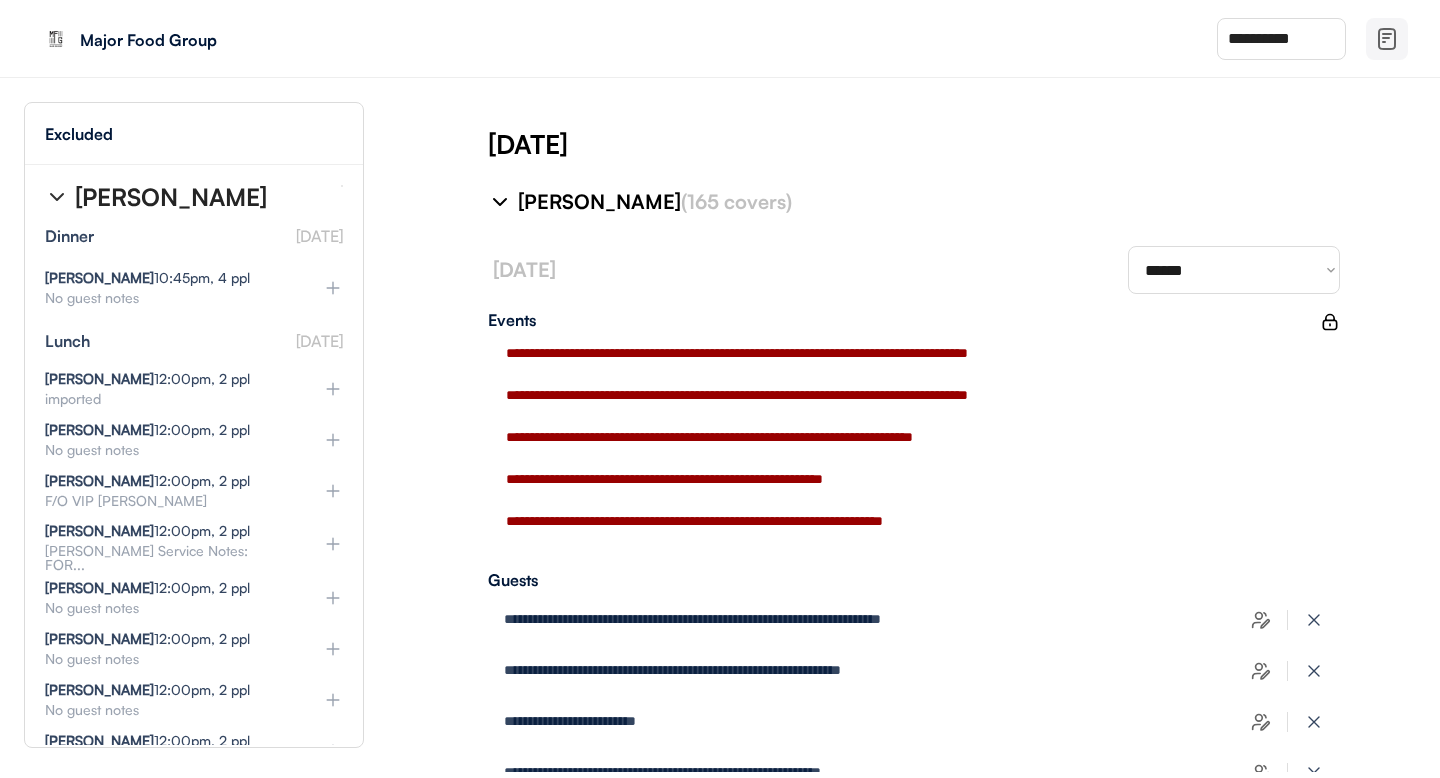 scroll, scrollTop: 8278, scrollLeft: 0, axis: vertical 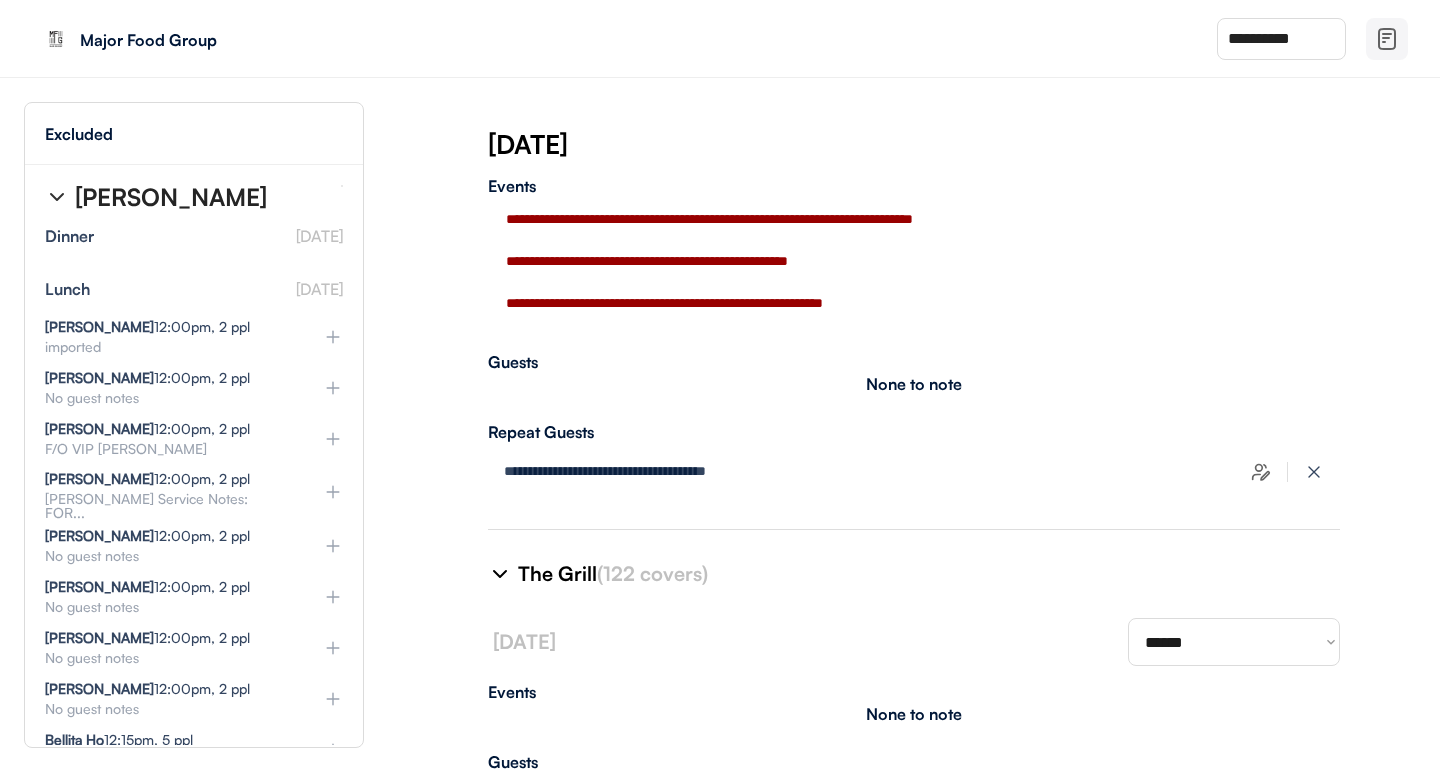 type on "**********" 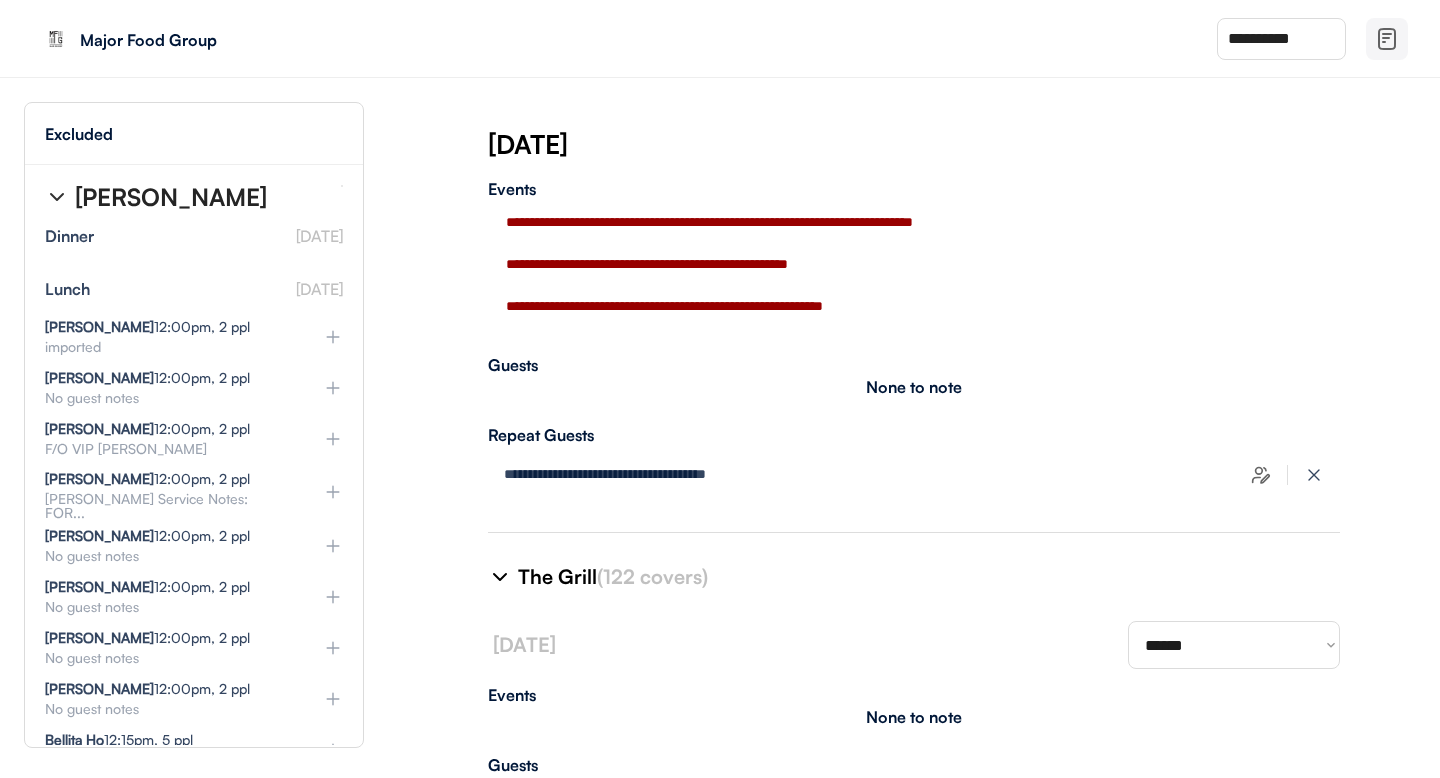 type on "**********" 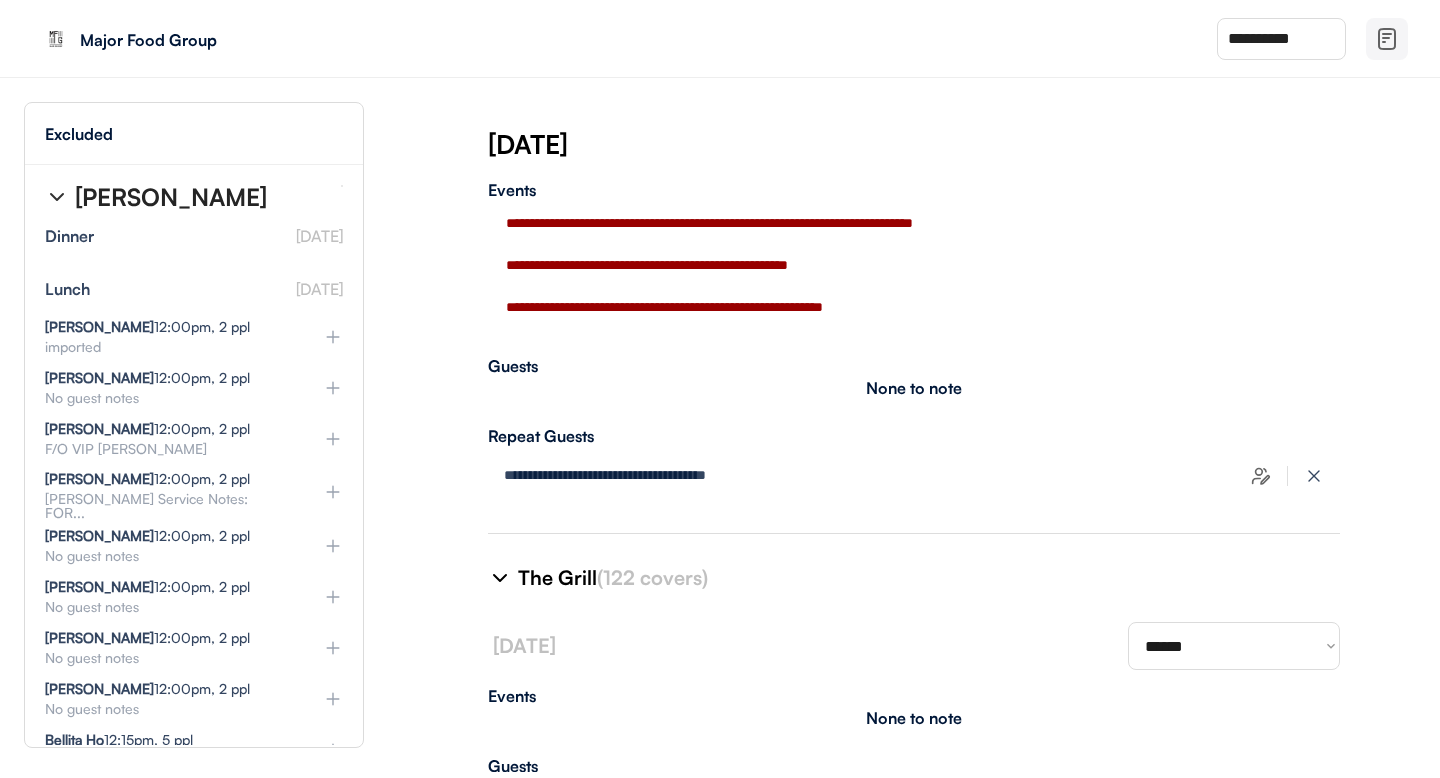 select on "********" 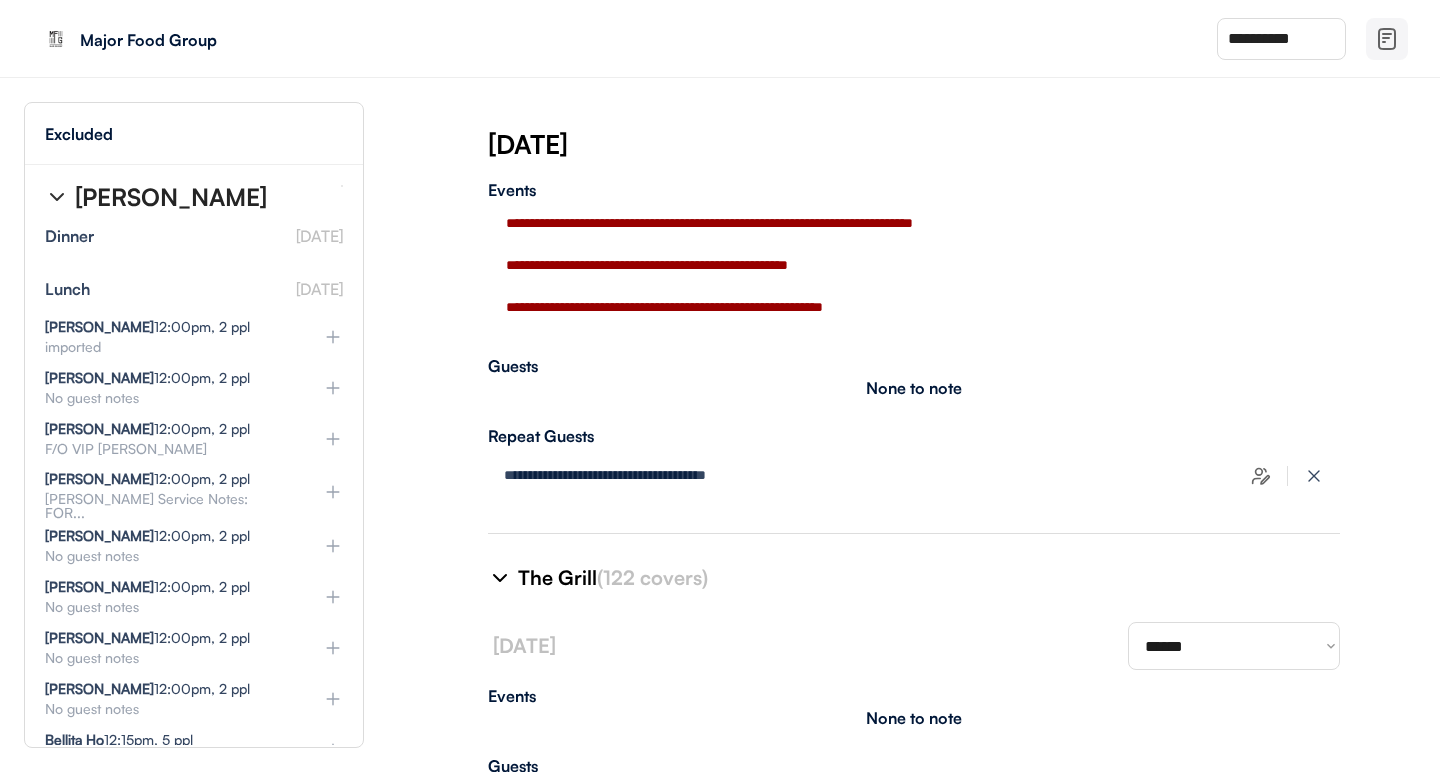 type on "**********" 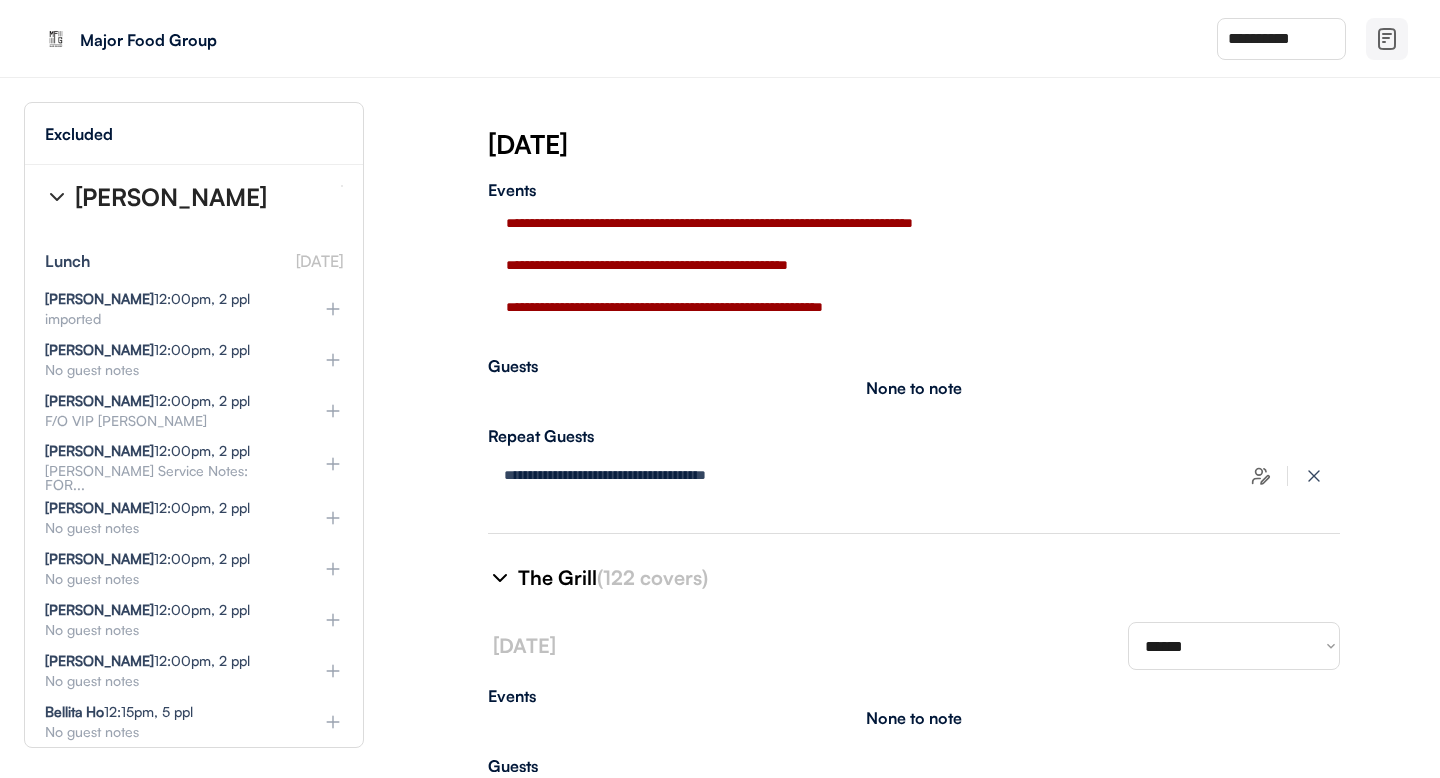 select on "********" 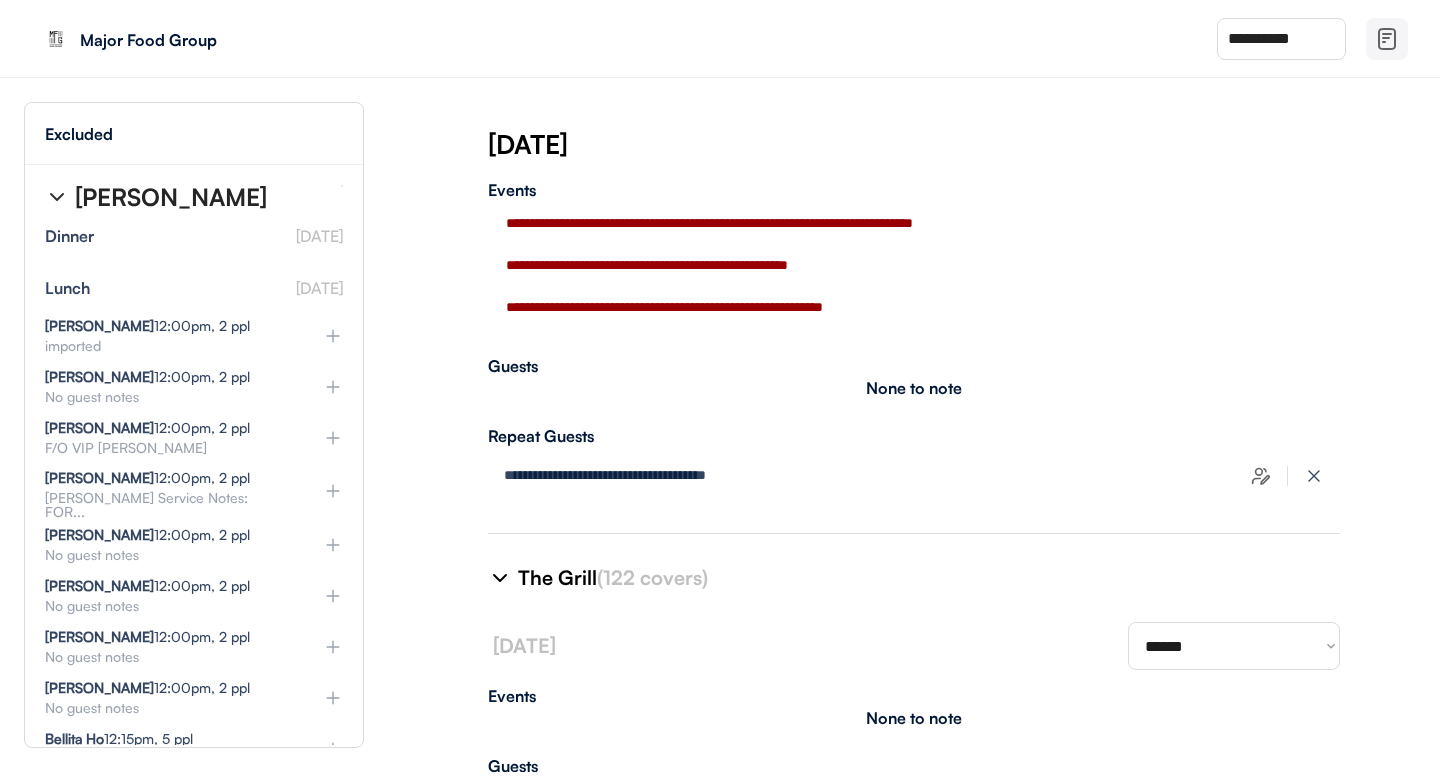 scroll, scrollTop: 8254, scrollLeft: 0, axis: vertical 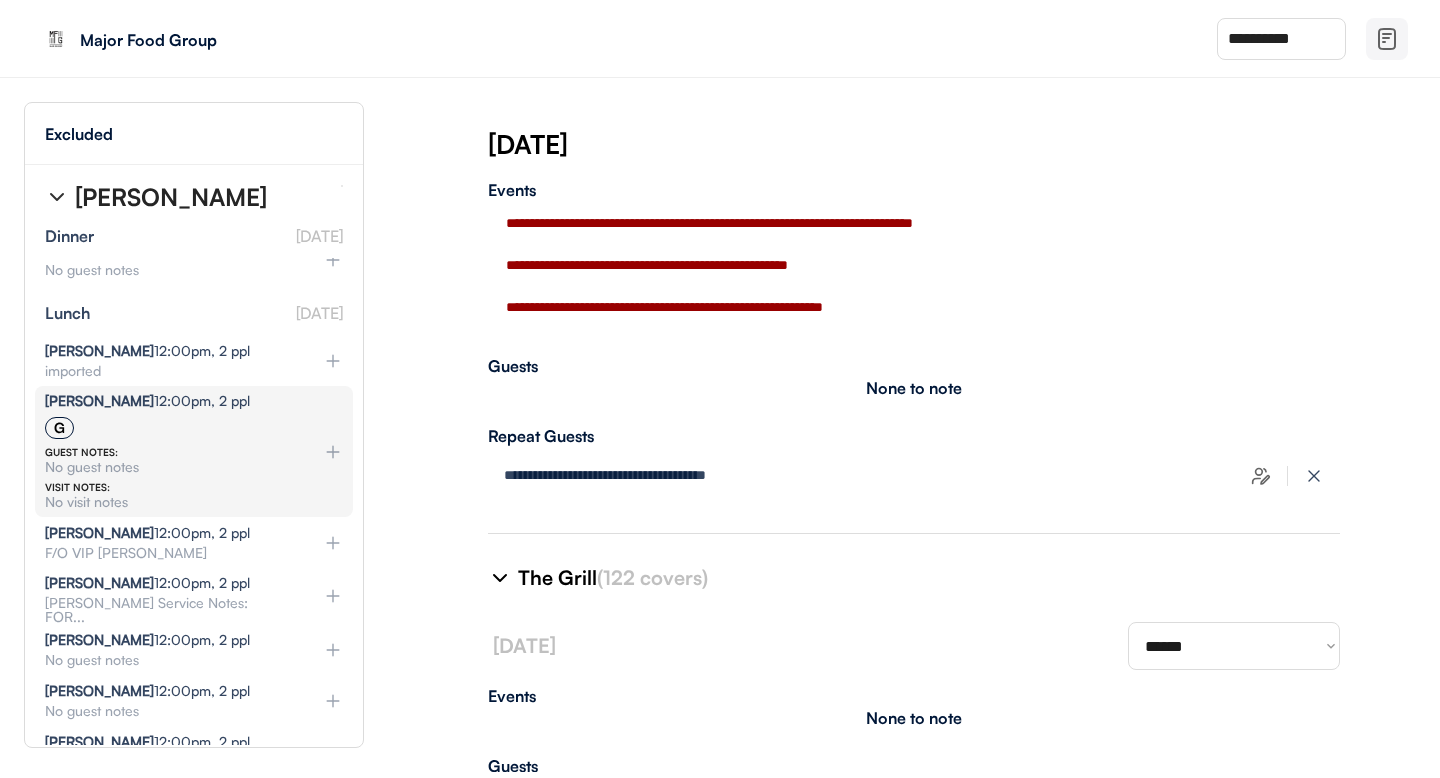 select on "********" 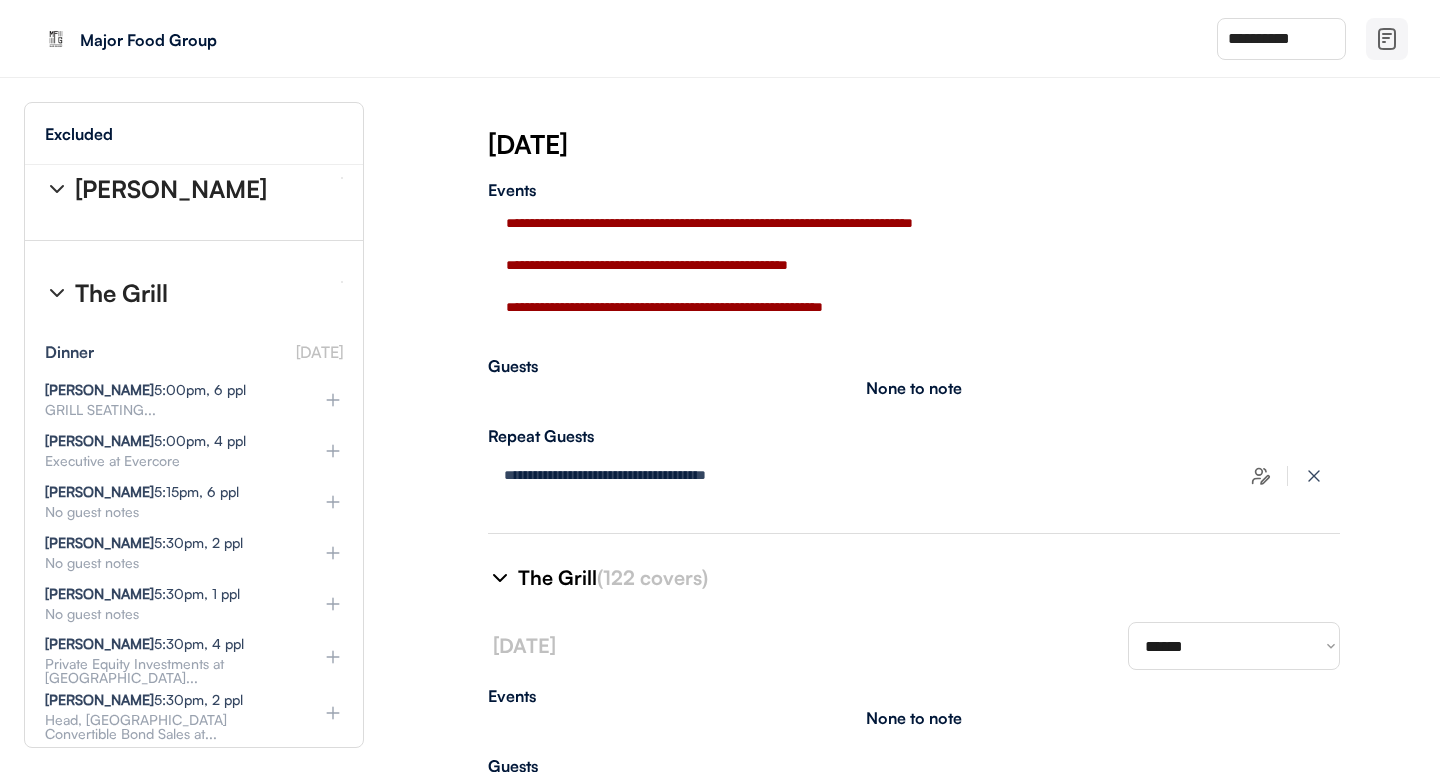 scroll, scrollTop: 9668, scrollLeft: 0, axis: vertical 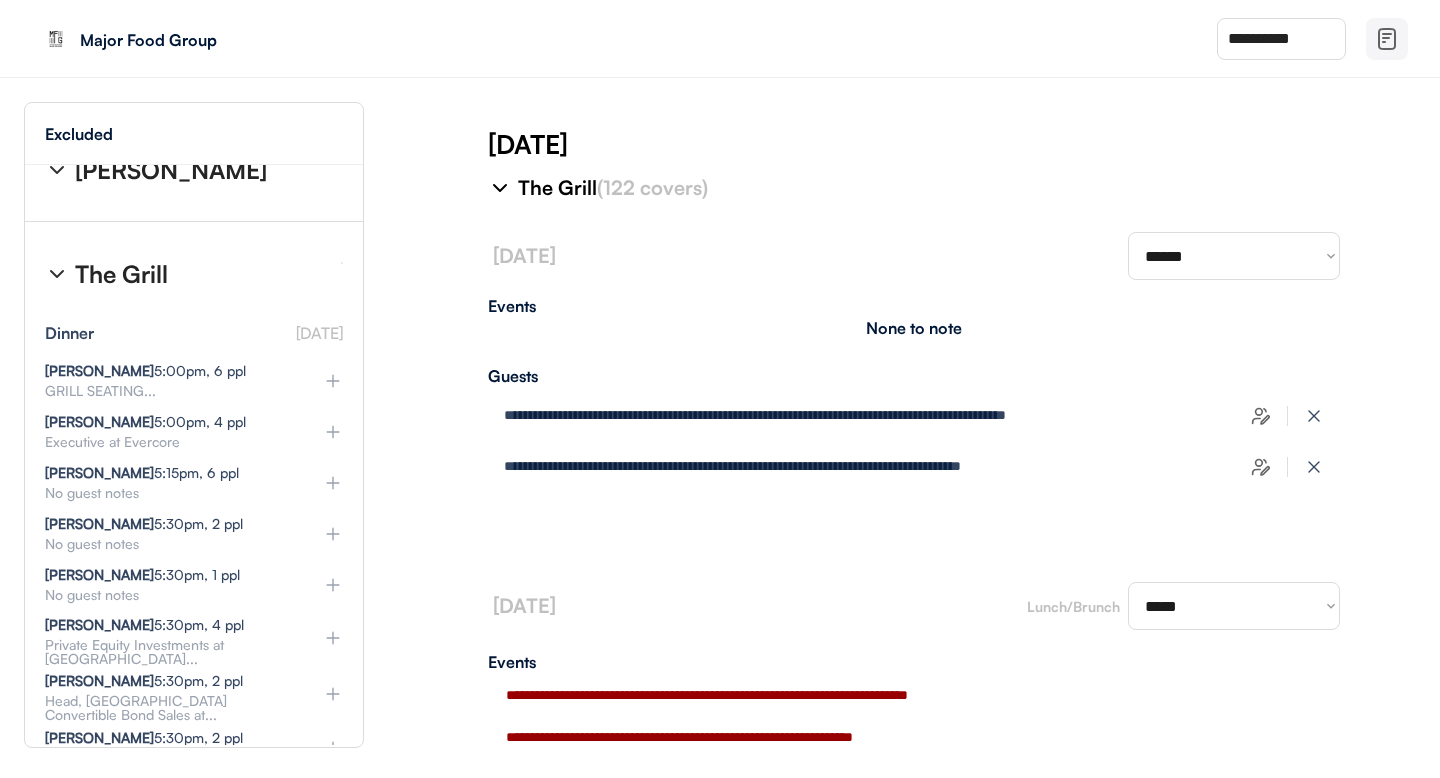 click on "**********" at bounding box center (914, 467) 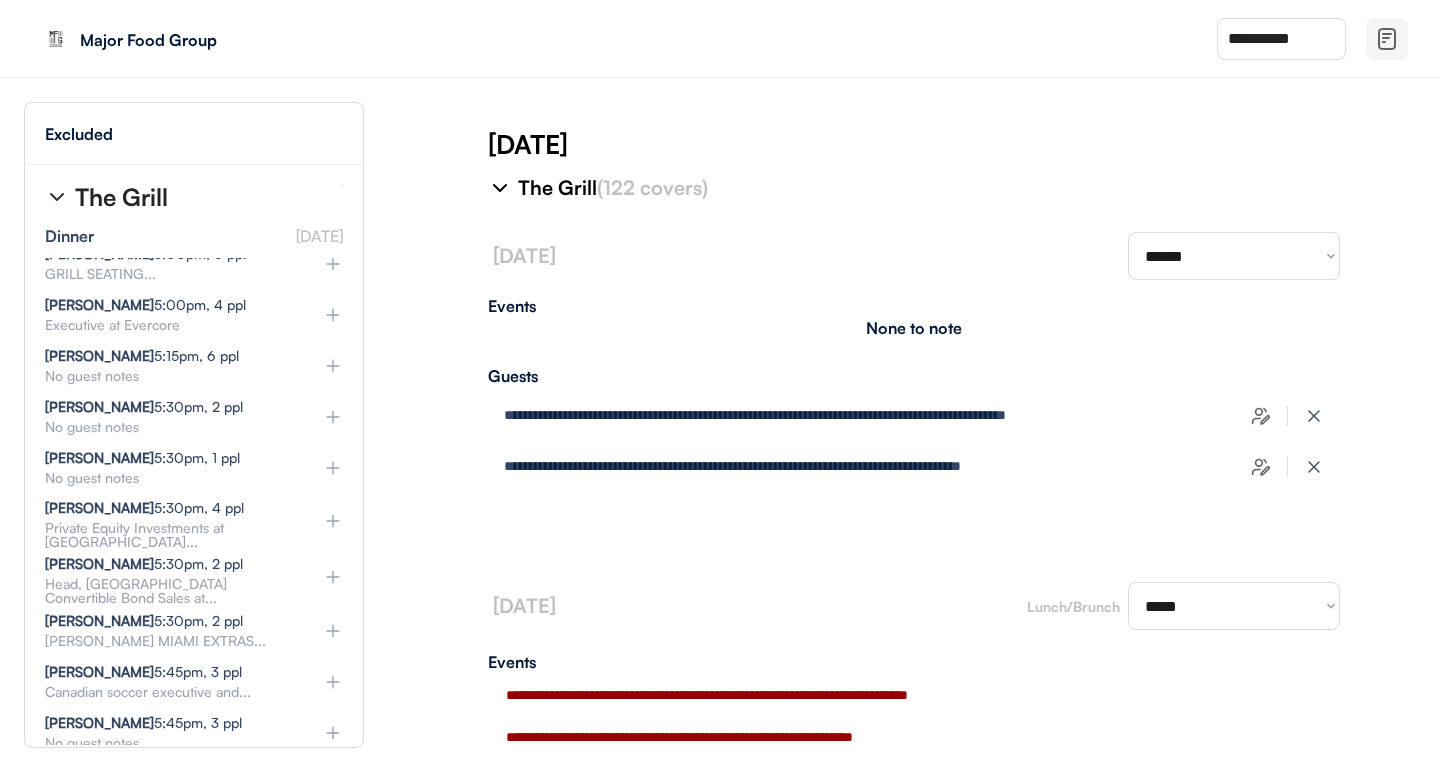 scroll, scrollTop: 9818, scrollLeft: 0, axis: vertical 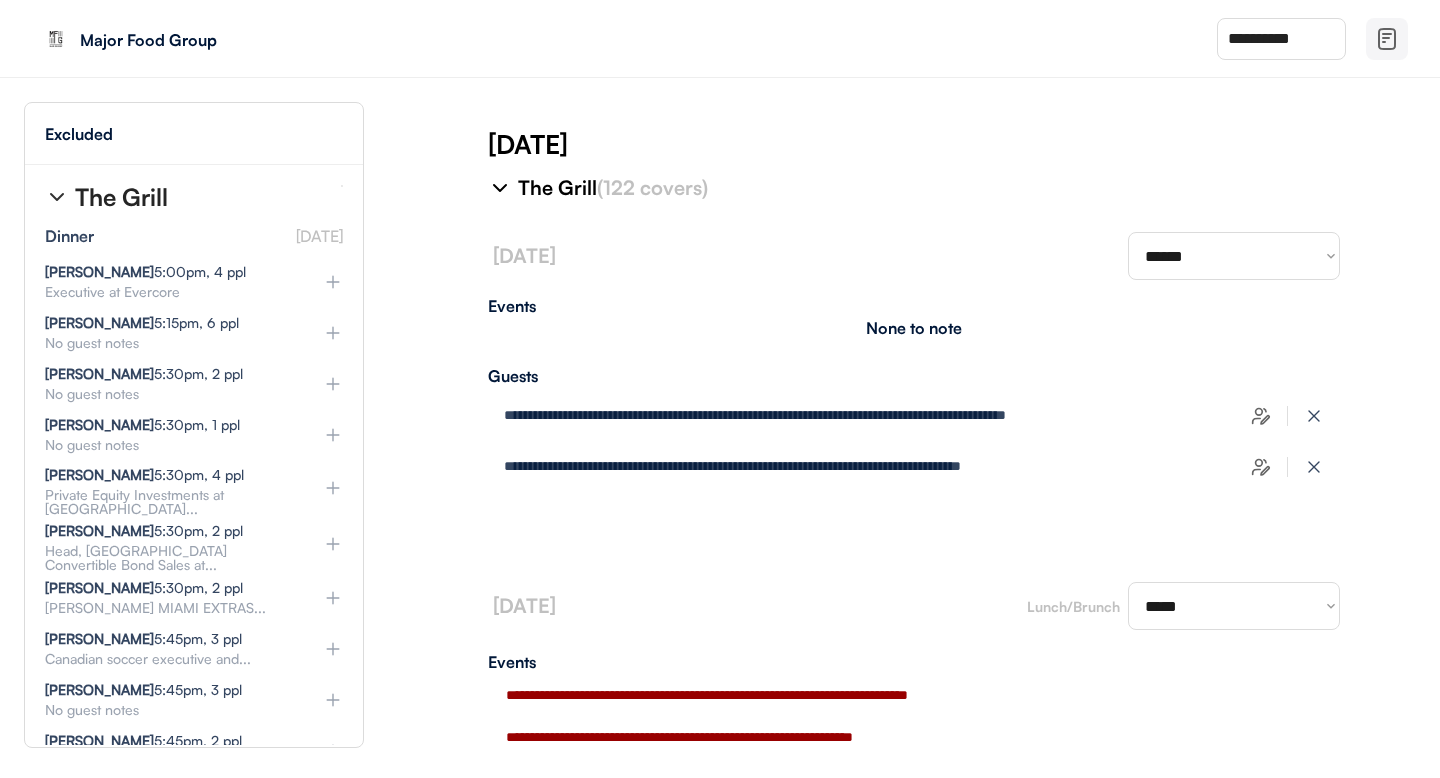 drag, startPoint x: 416, startPoint y: 314, endPoint x: 399, endPoint y: 303, distance: 20.248457 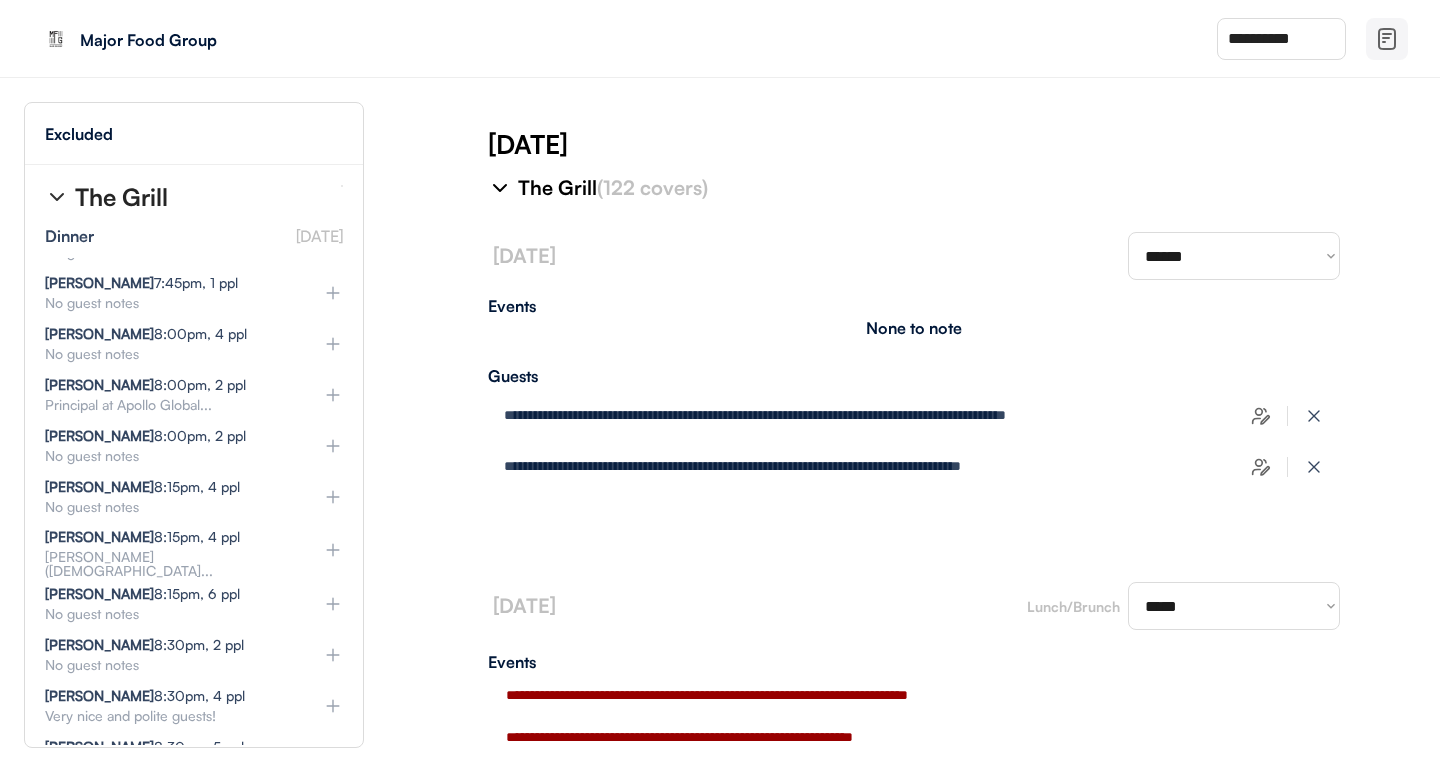 scroll, scrollTop: 10893, scrollLeft: 0, axis: vertical 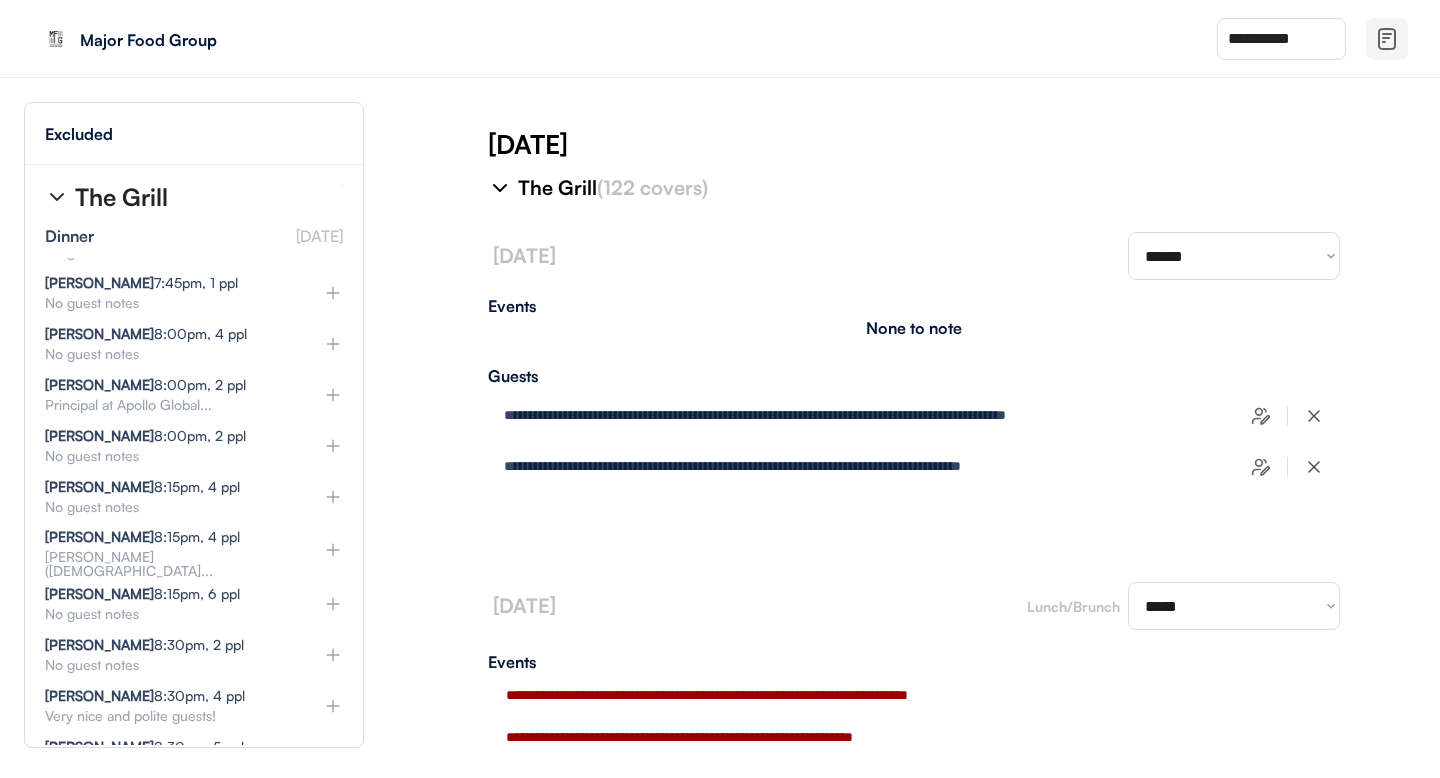 click on "**********" at bounding box center [914, 467] 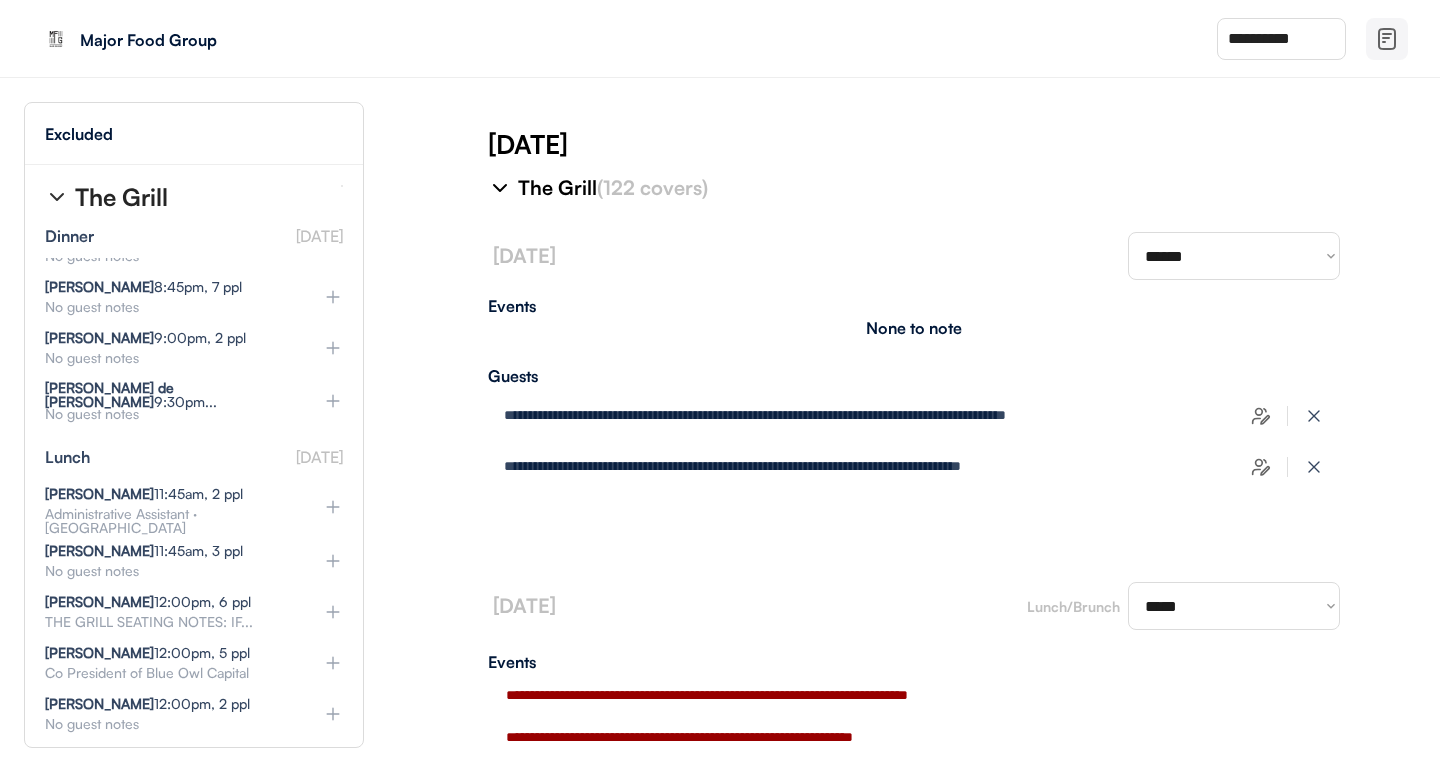 scroll, scrollTop: 11618, scrollLeft: 0, axis: vertical 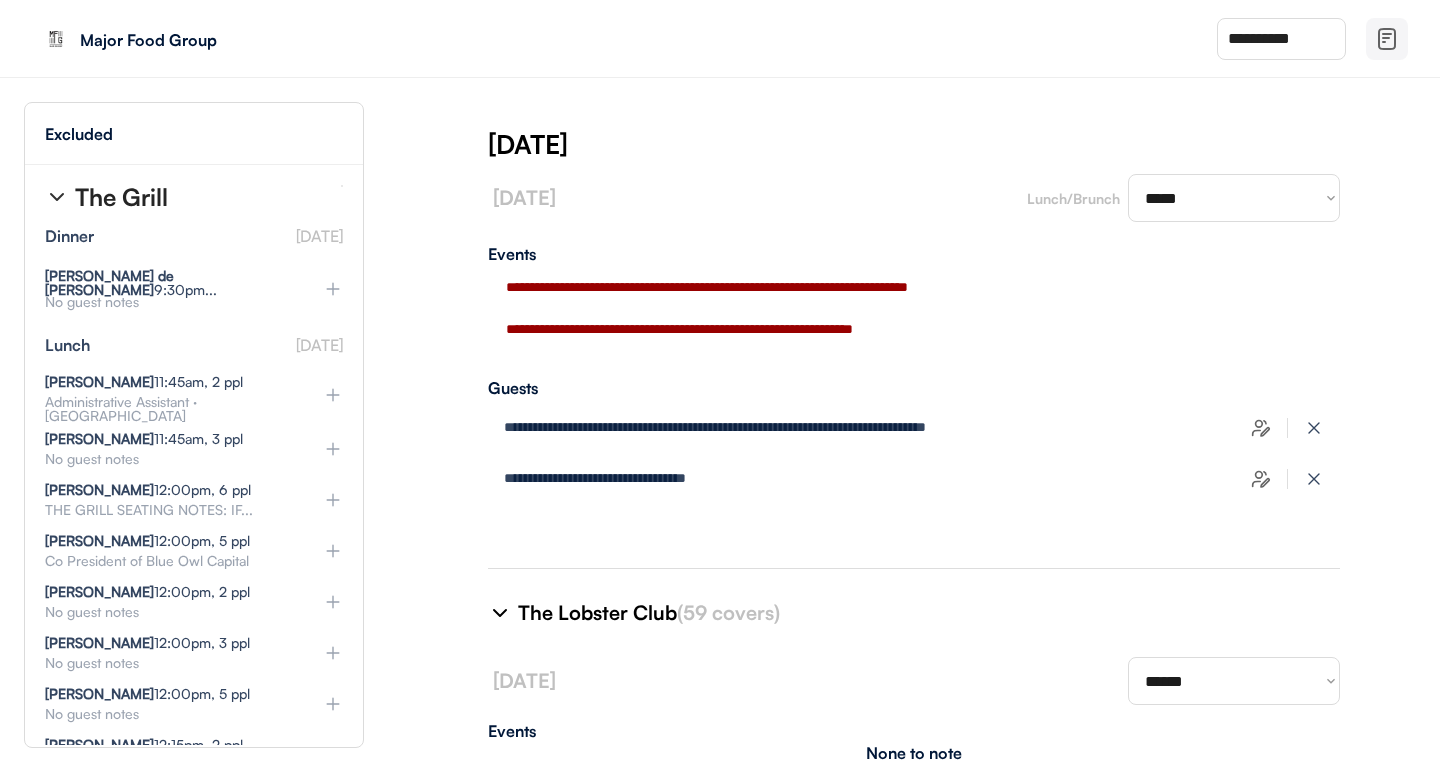 click 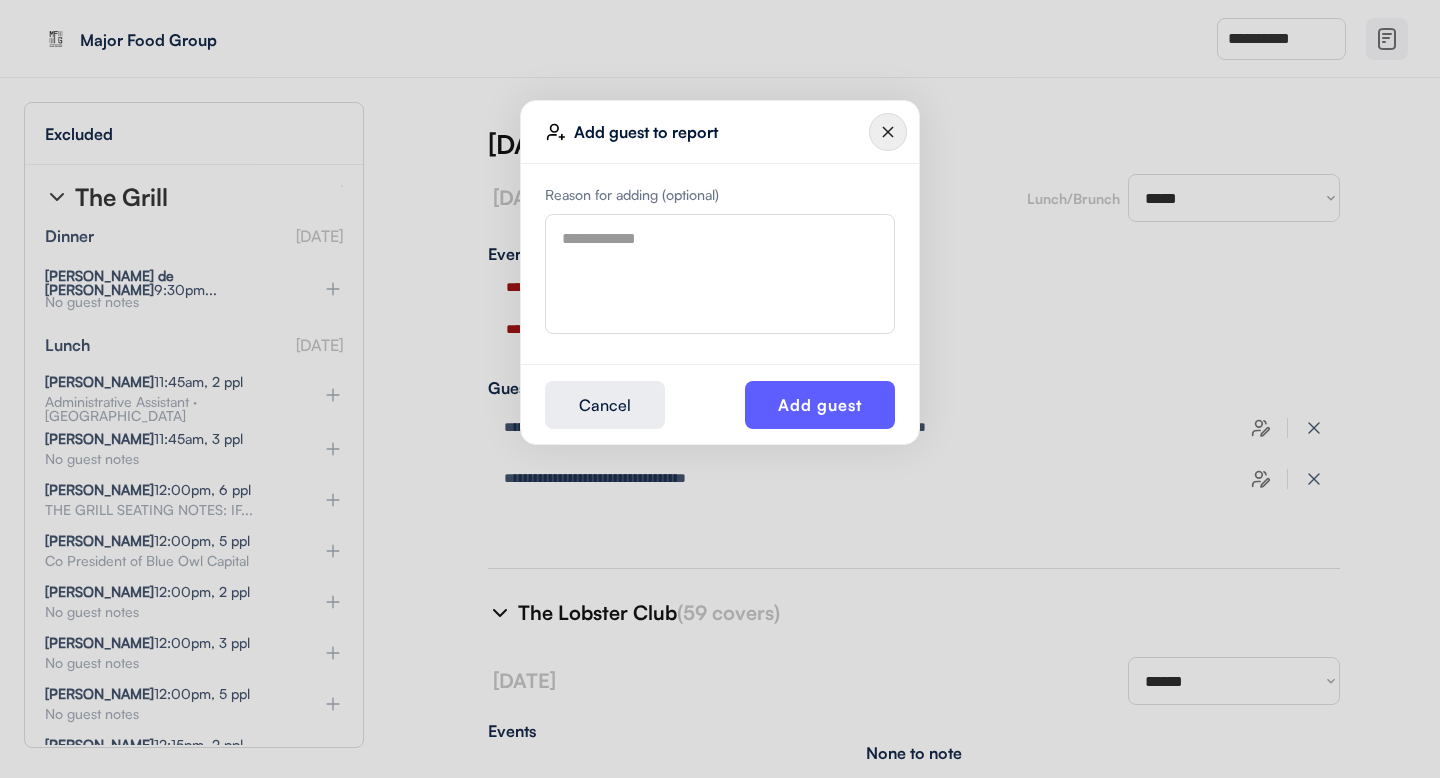 click at bounding box center [720, 274] 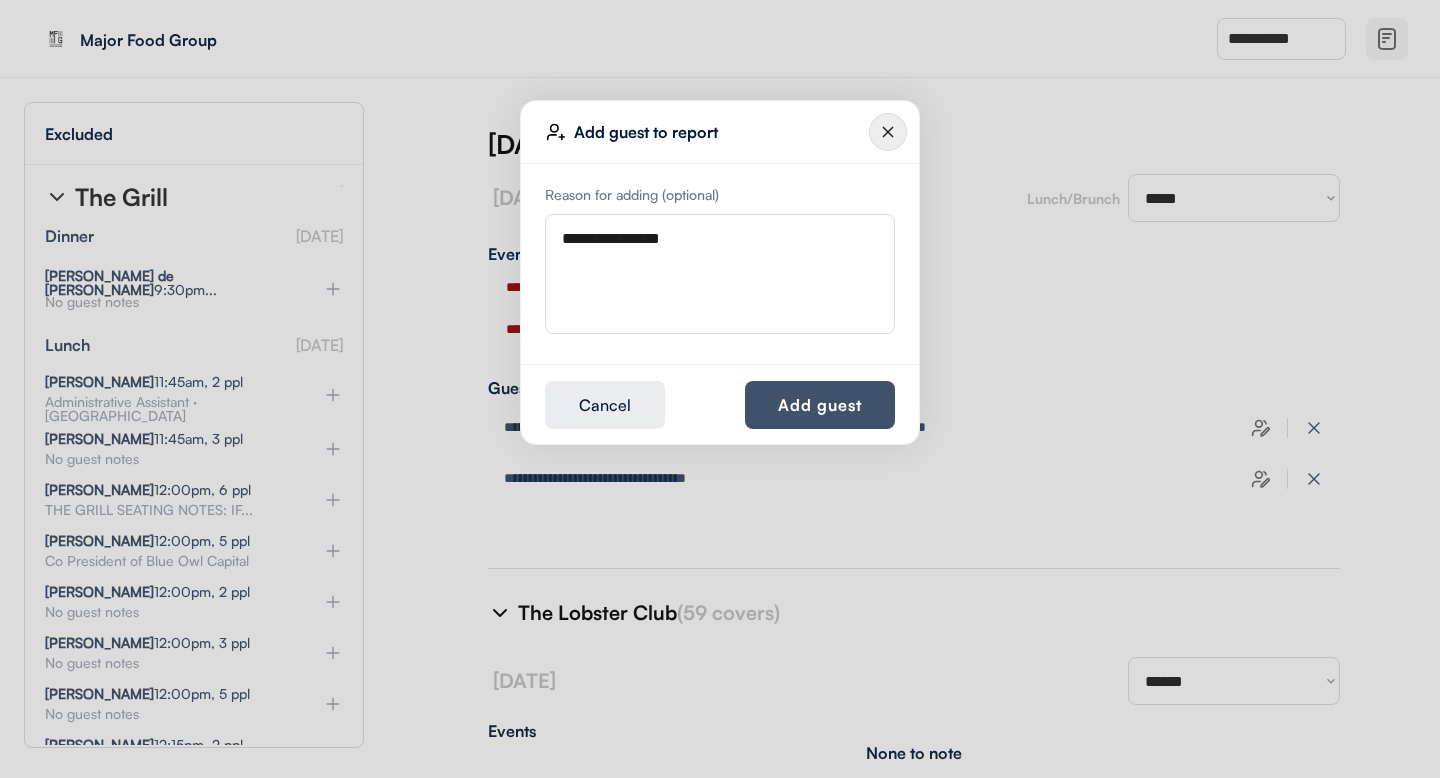 type on "**********" 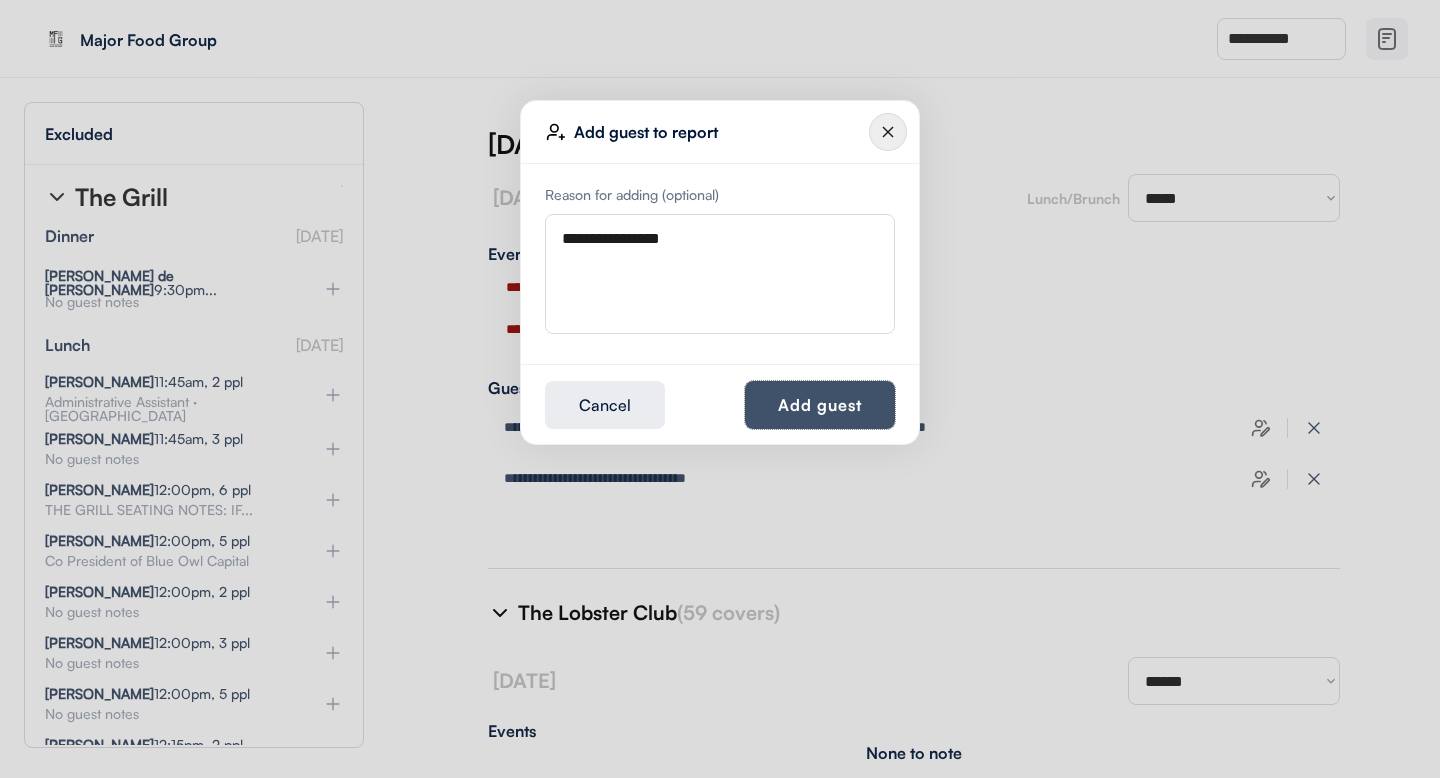 click on "Add guest" at bounding box center (820, 405) 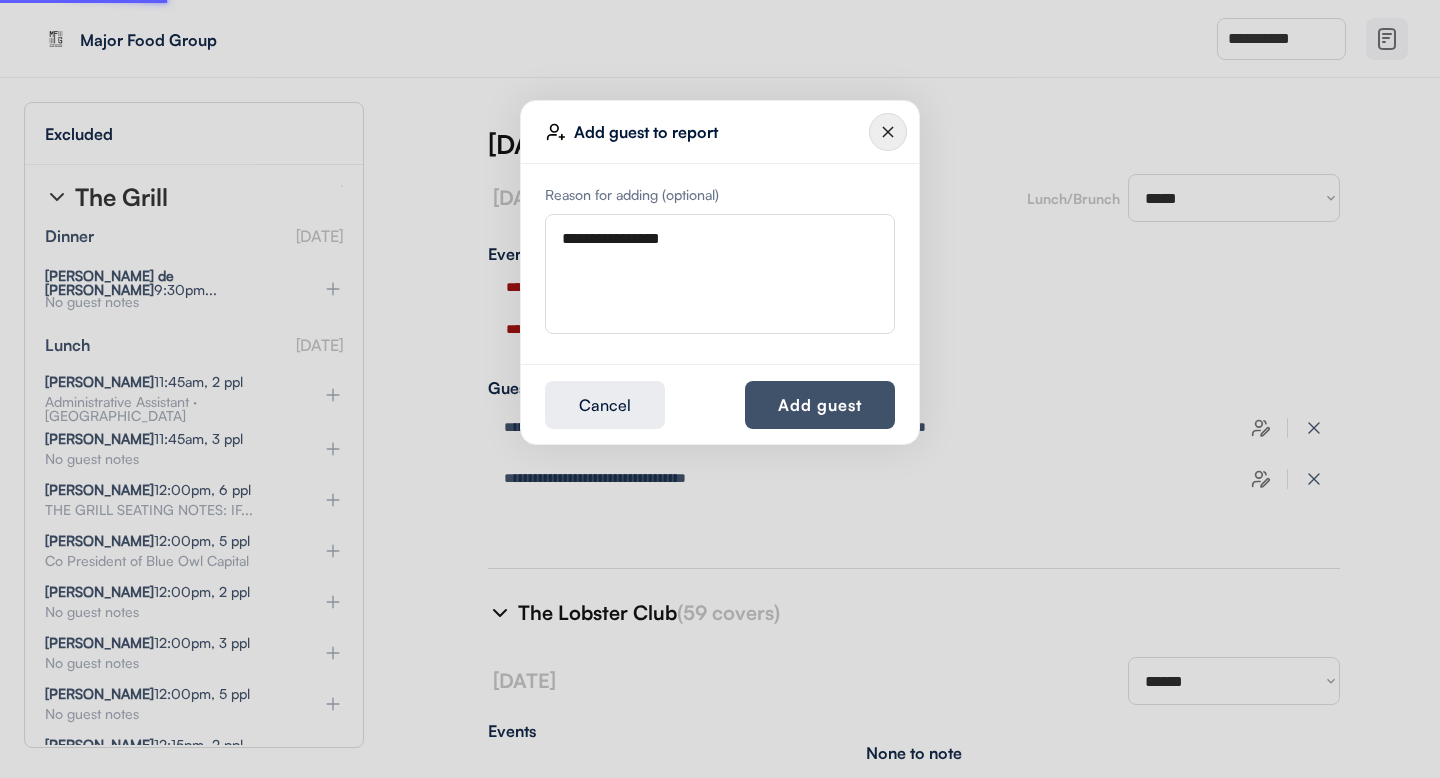 type 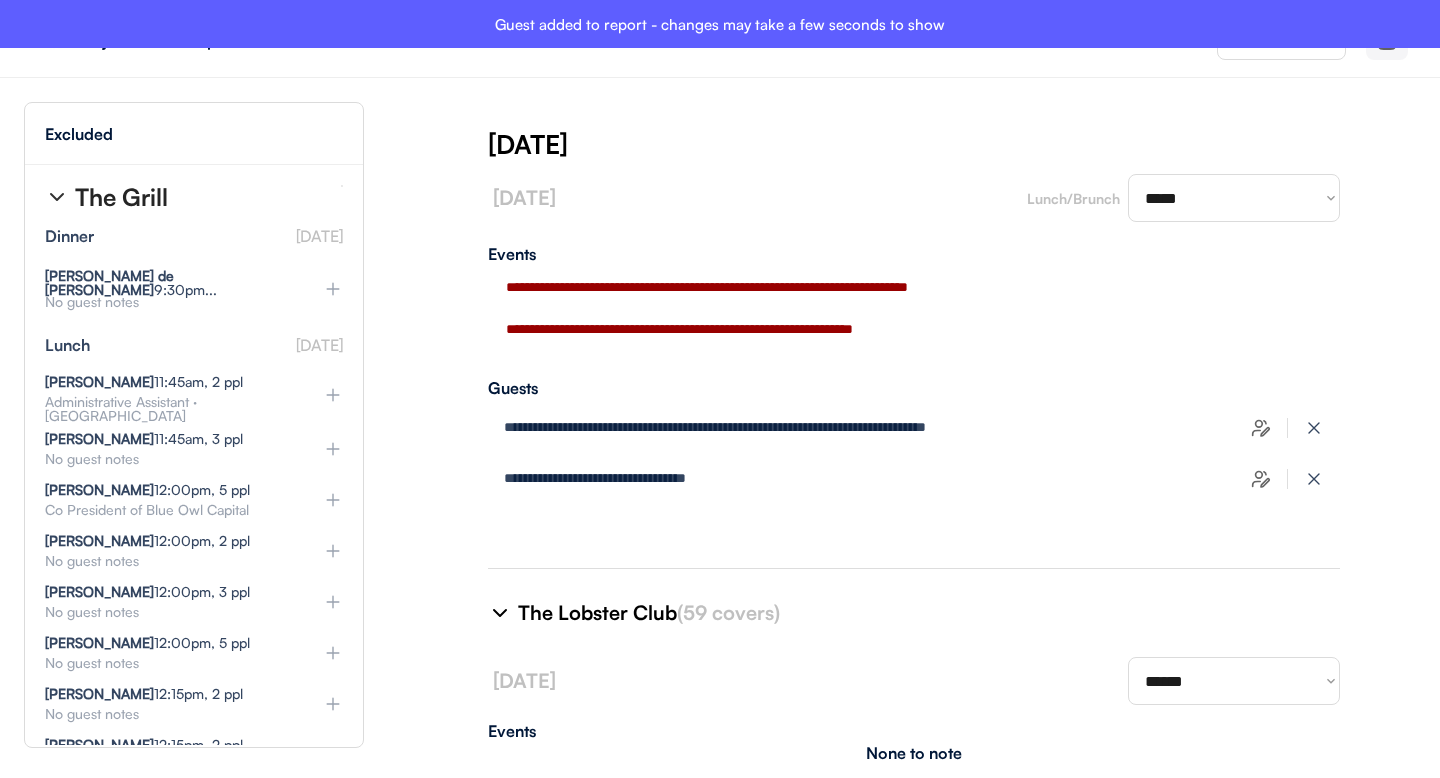 type on "**********" 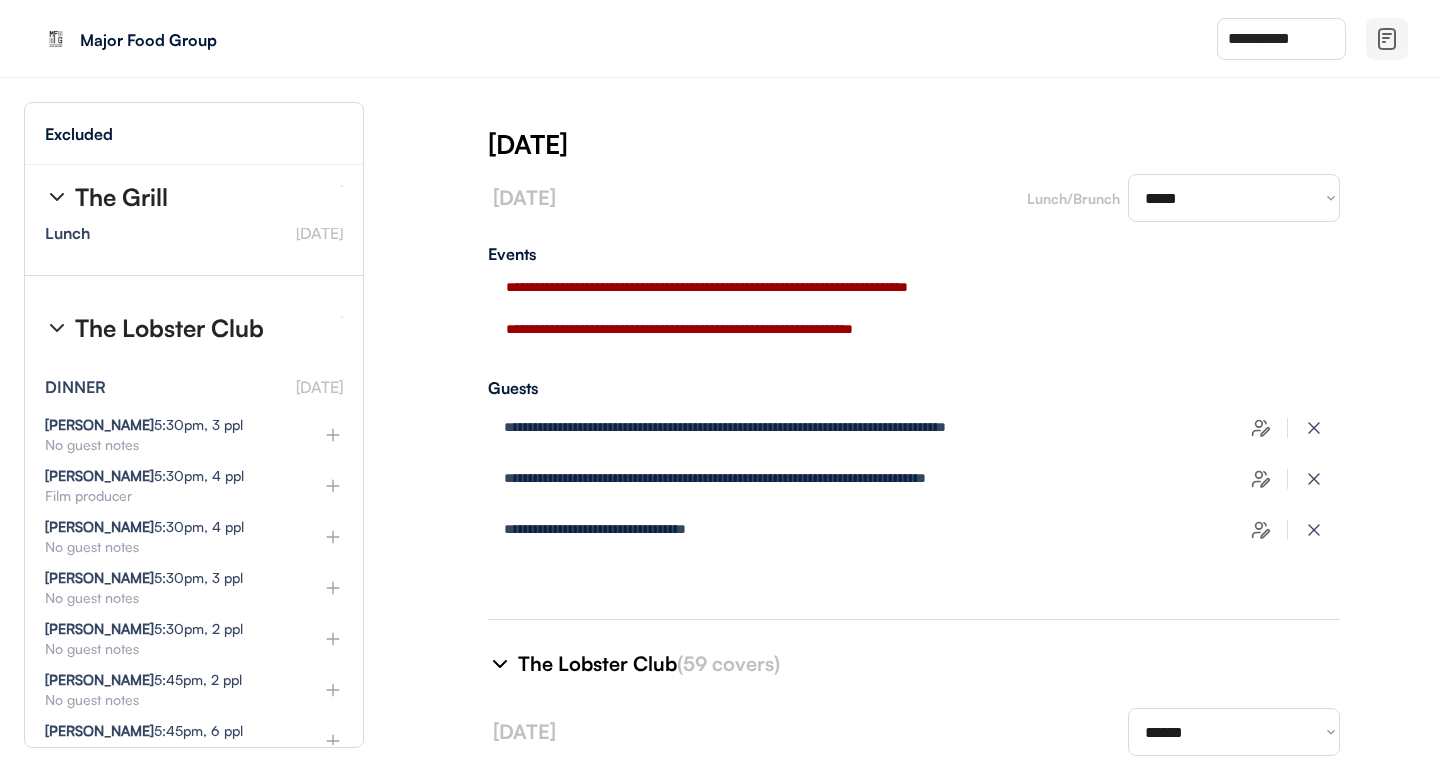 scroll, scrollTop: 12876, scrollLeft: 0, axis: vertical 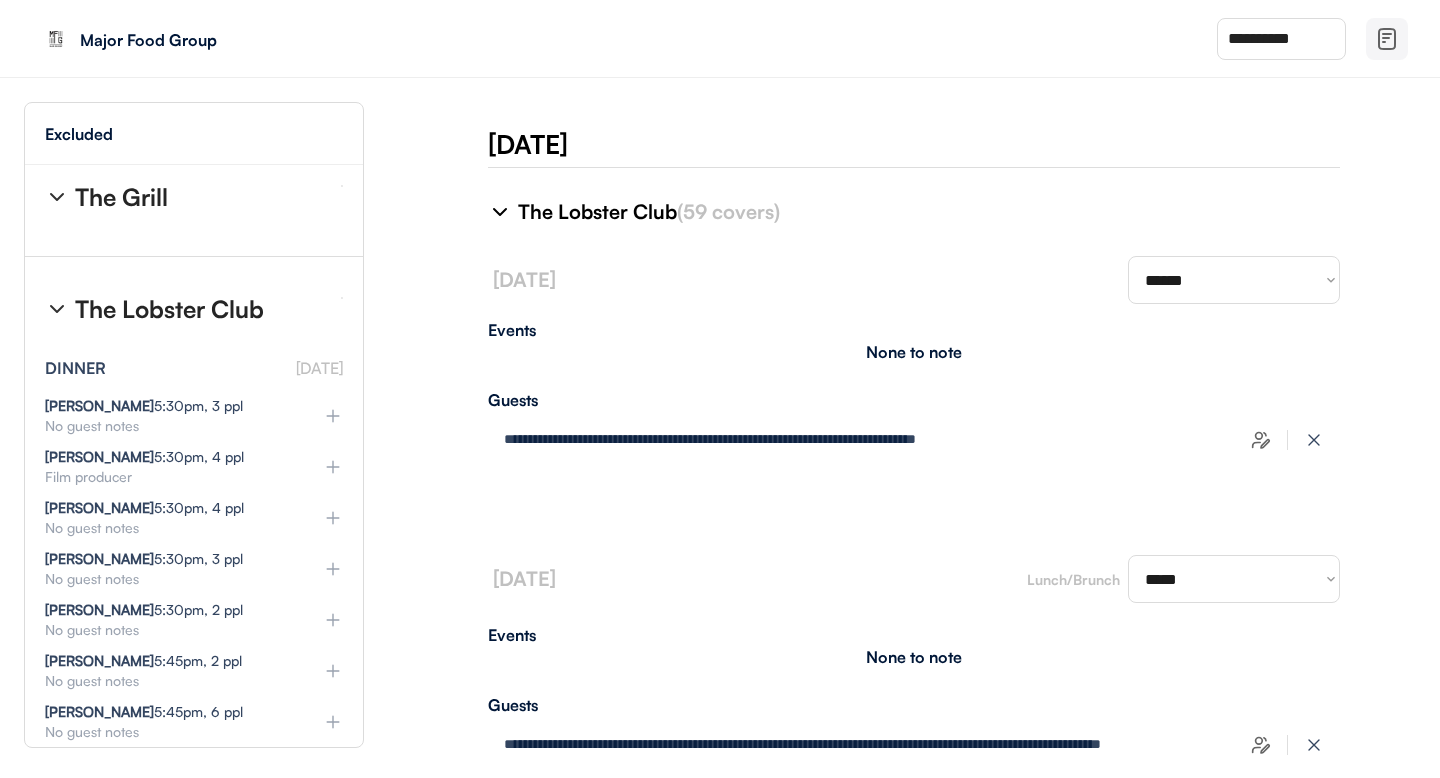 click on "**********" at bounding box center [914, 467] 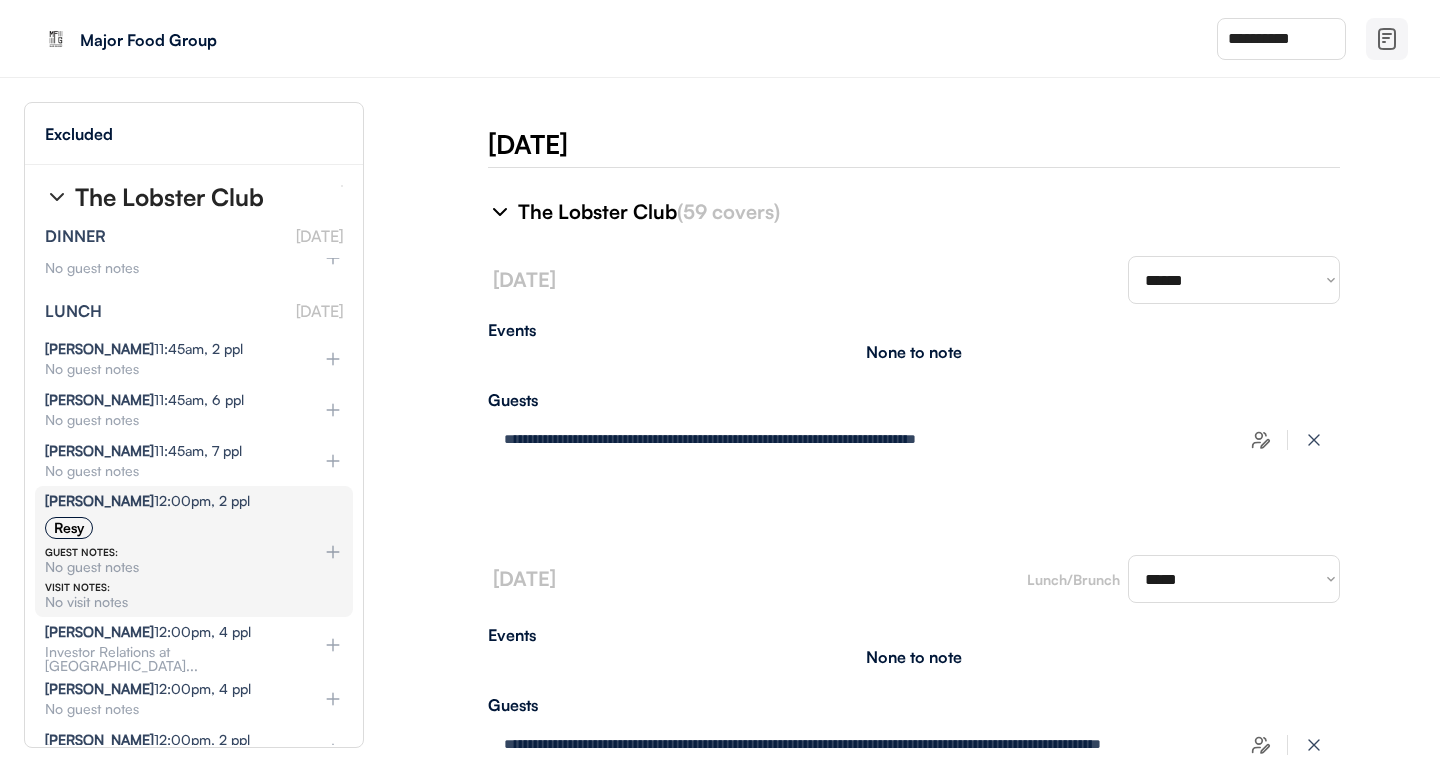 scroll, scrollTop: 13884, scrollLeft: 0, axis: vertical 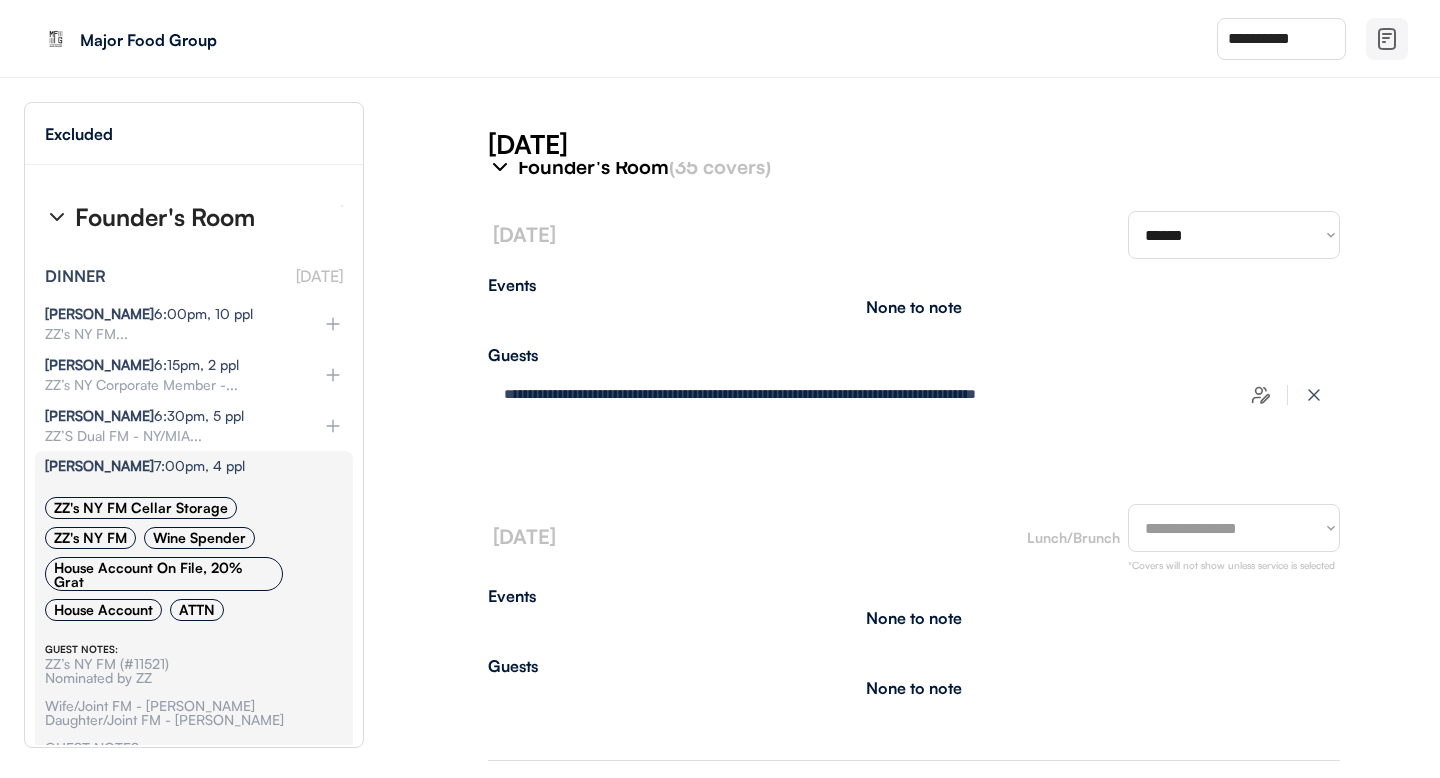 select on "********" 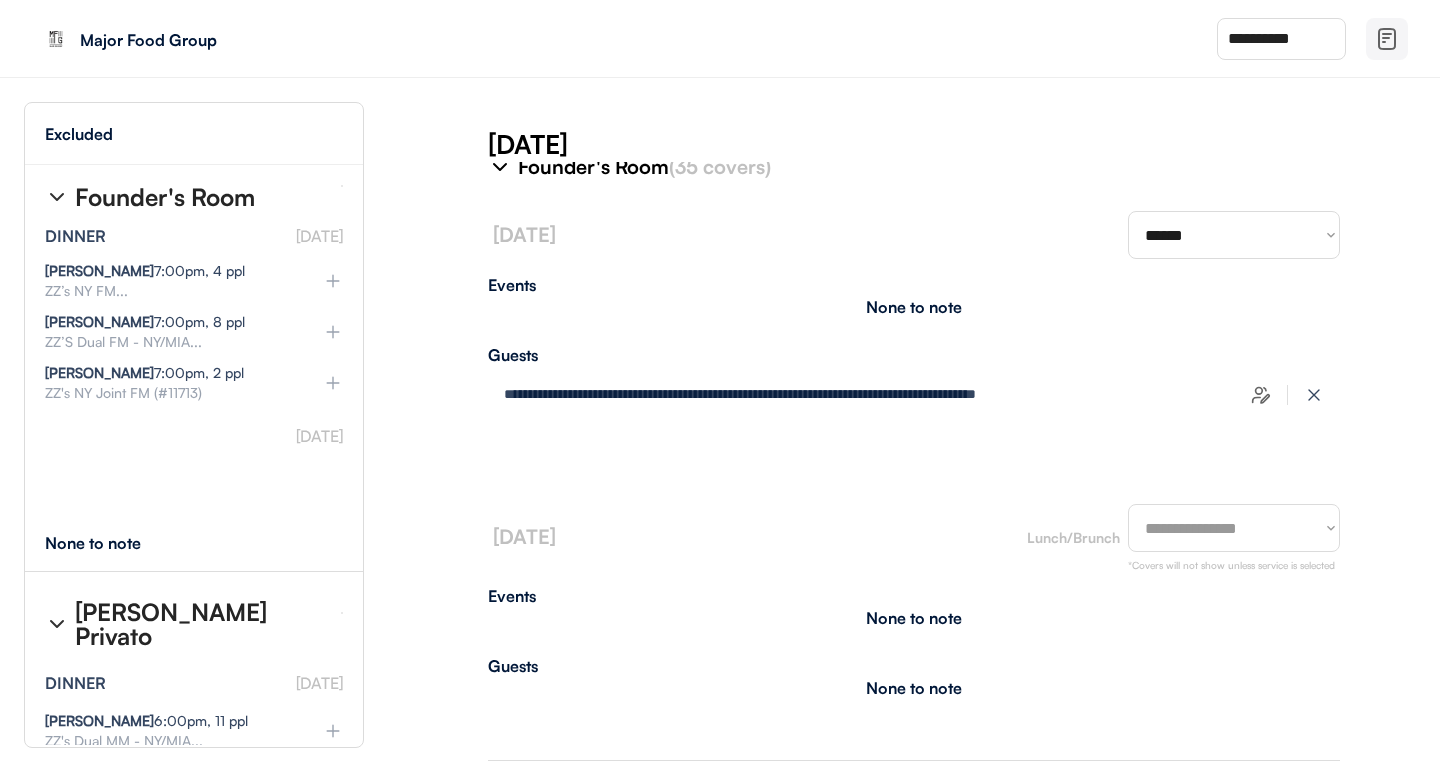scroll, scrollTop: 16951, scrollLeft: 0, axis: vertical 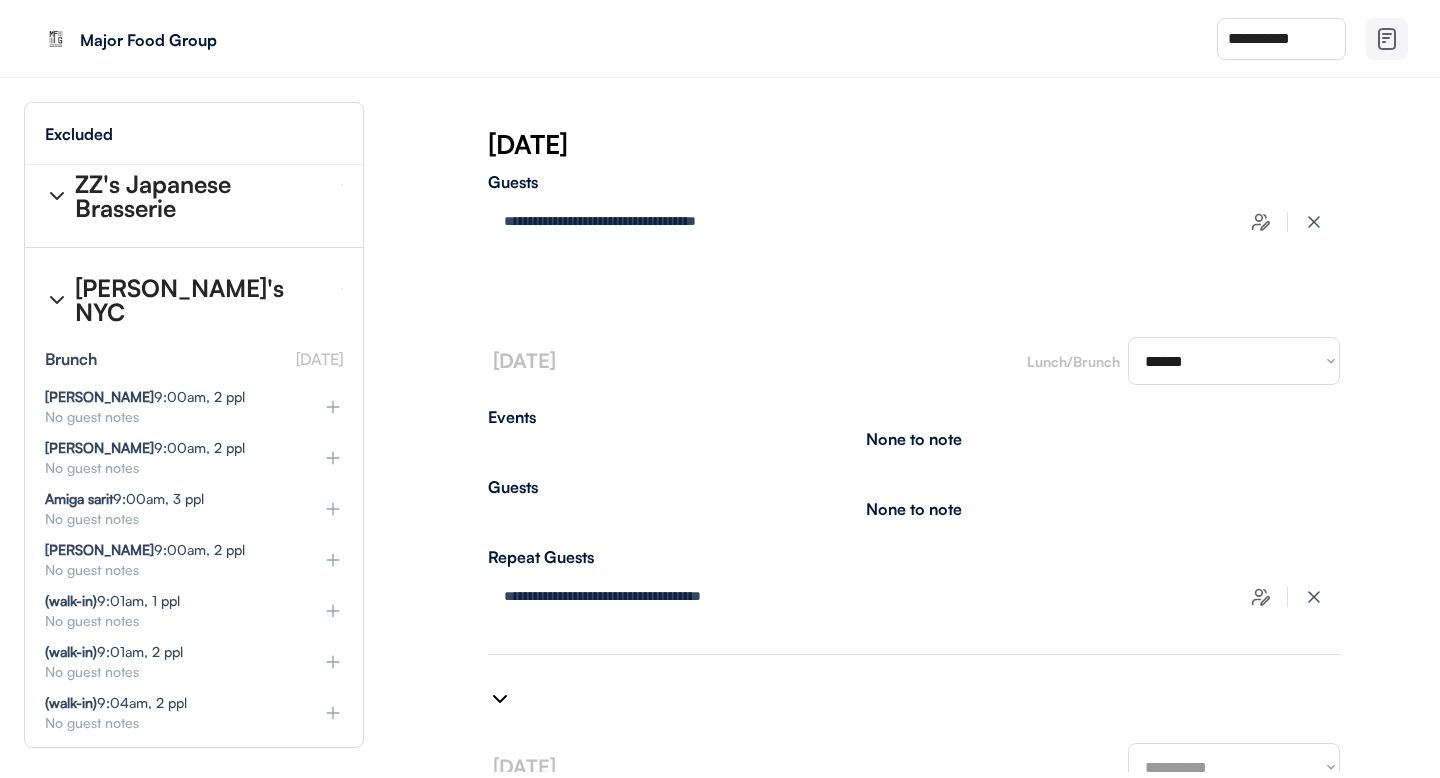 type on "**********" 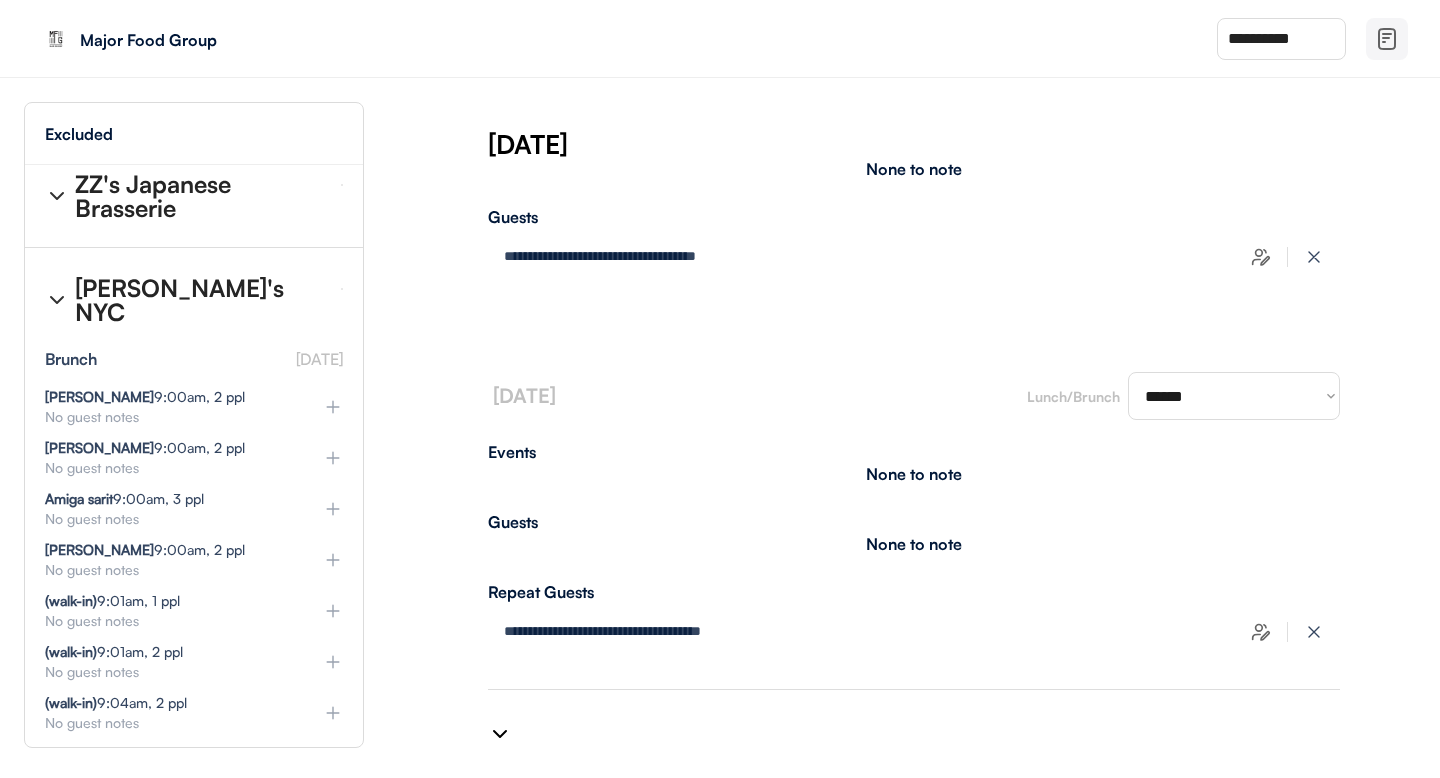 scroll, scrollTop: 6521, scrollLeft: 0, axis: vertical 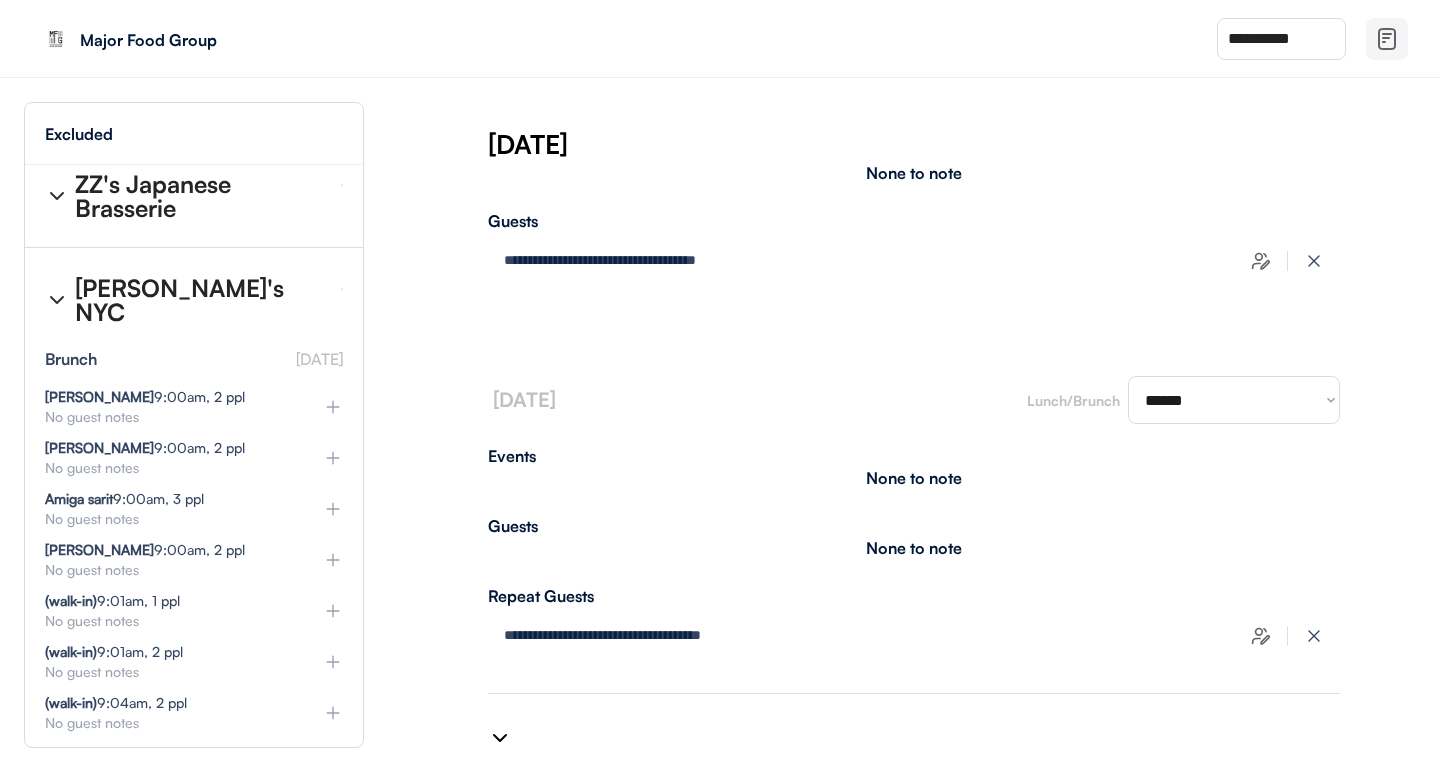 type on "**********" 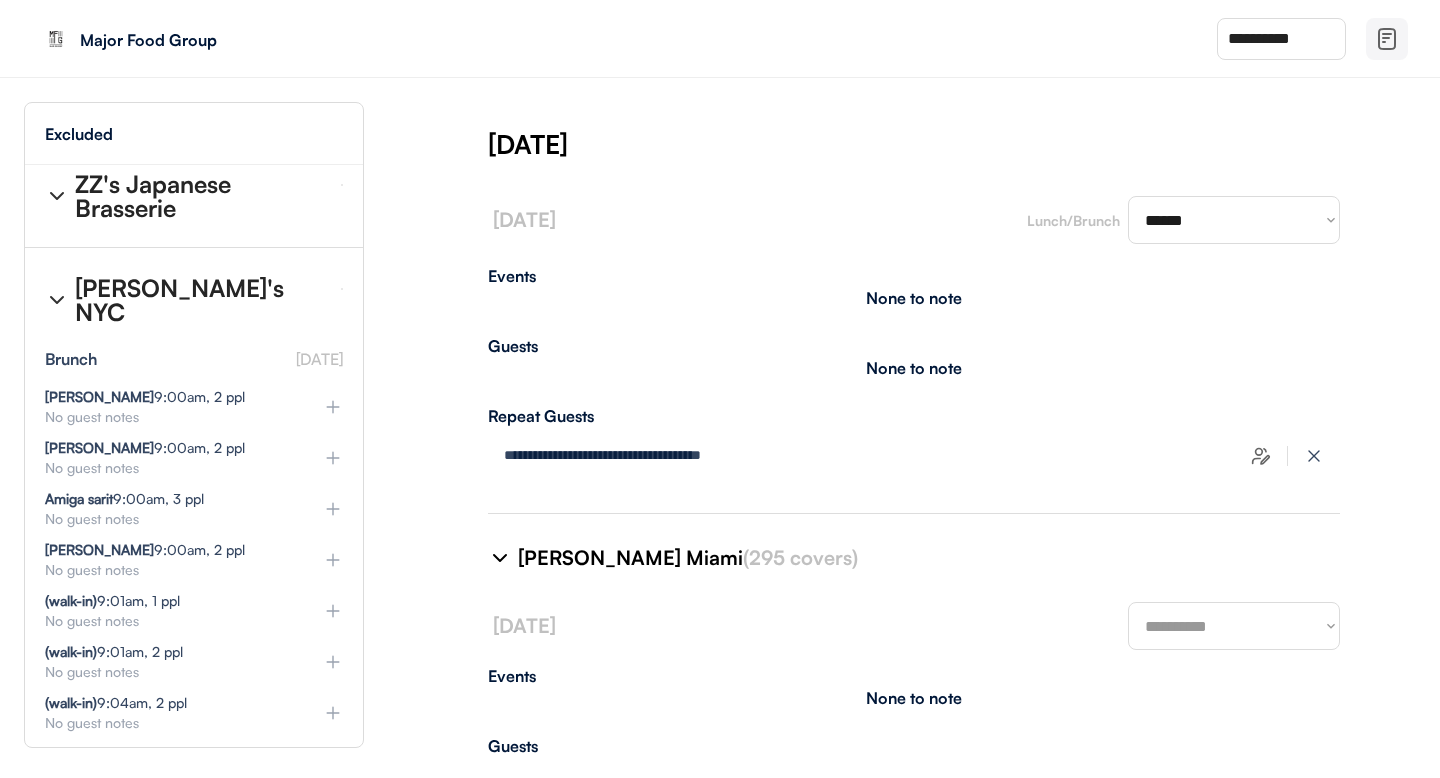 scroll, scrollTop: 6704, scrollLeft: 0, axis: vertical 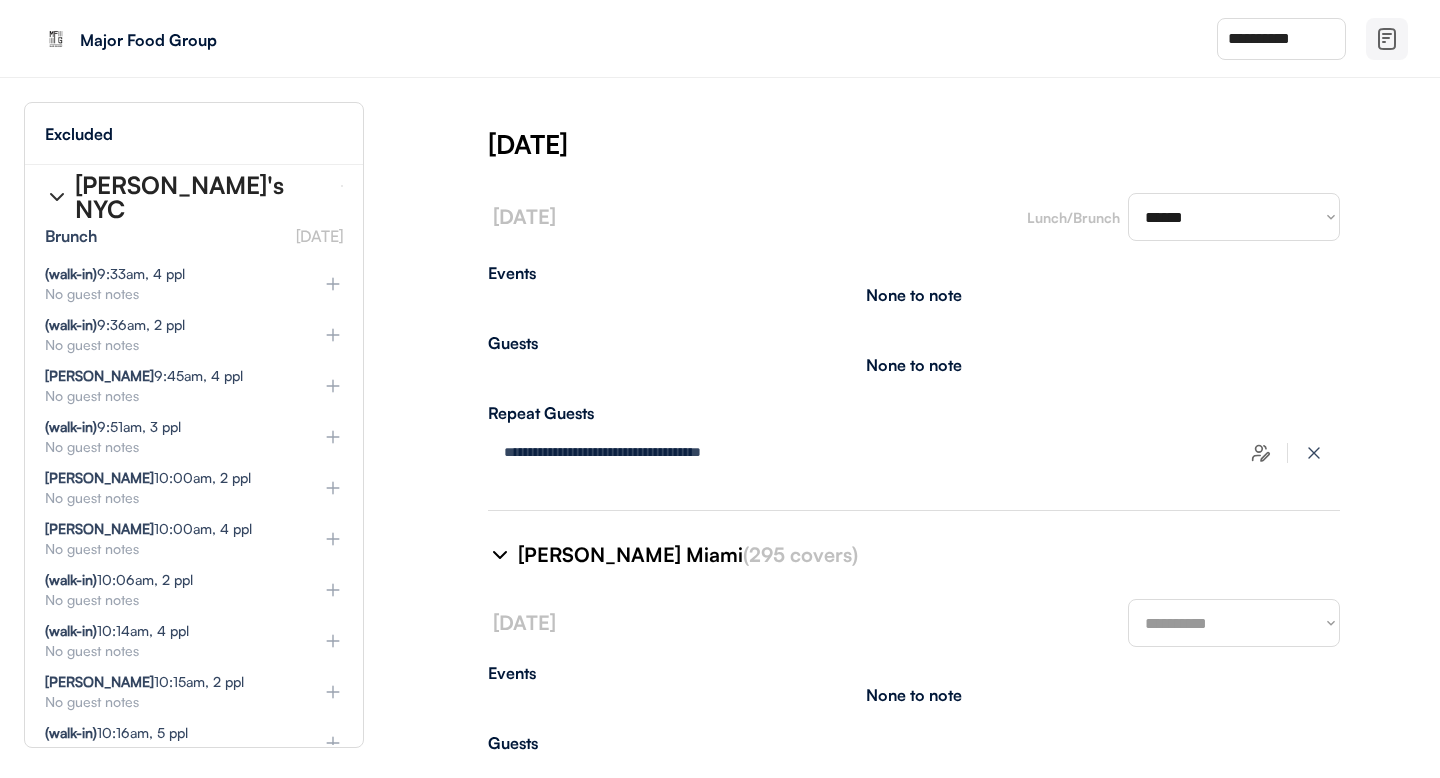 select on "********" 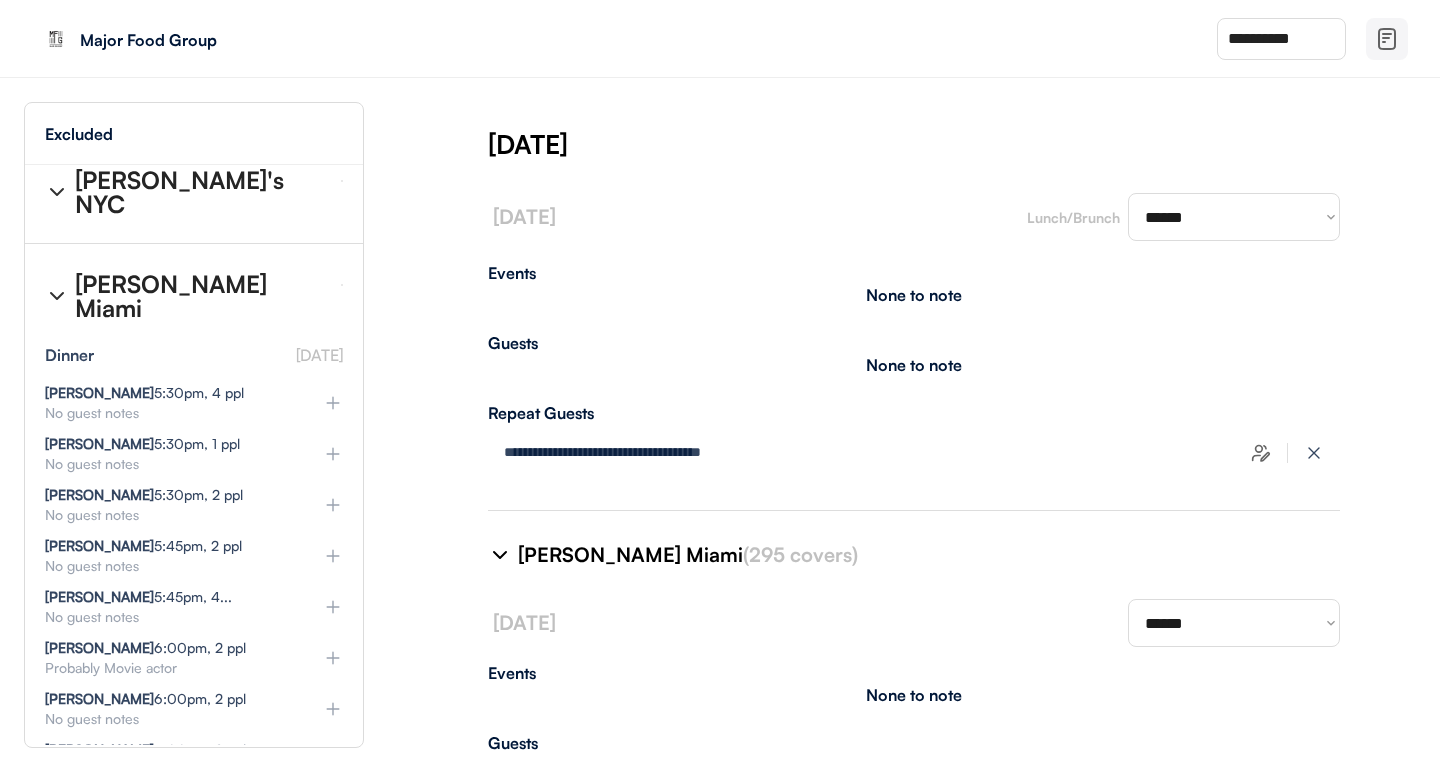 scroll, scrollTop: 26978, scrollLeft: 0, axis: vertical 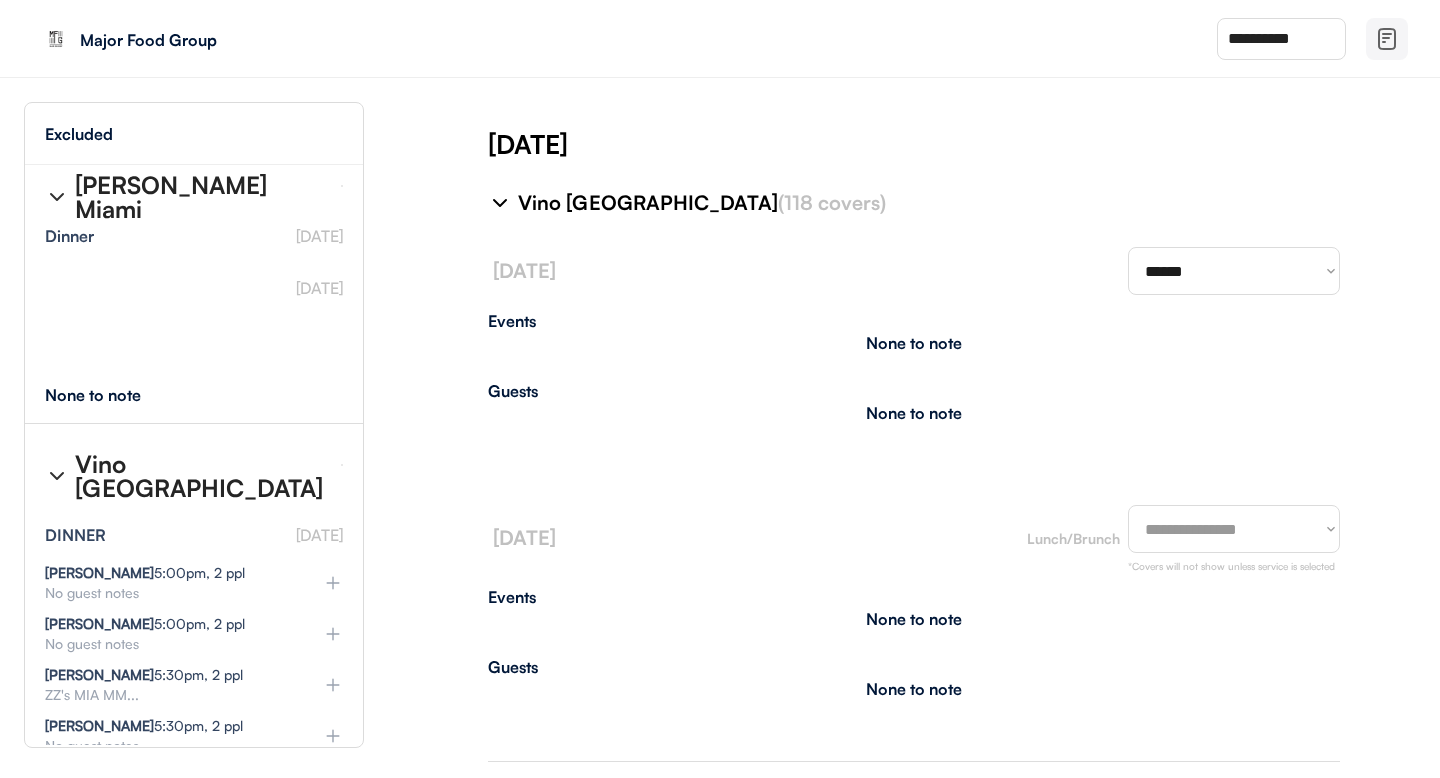 click on "**********" at bounding box center (914, 467) 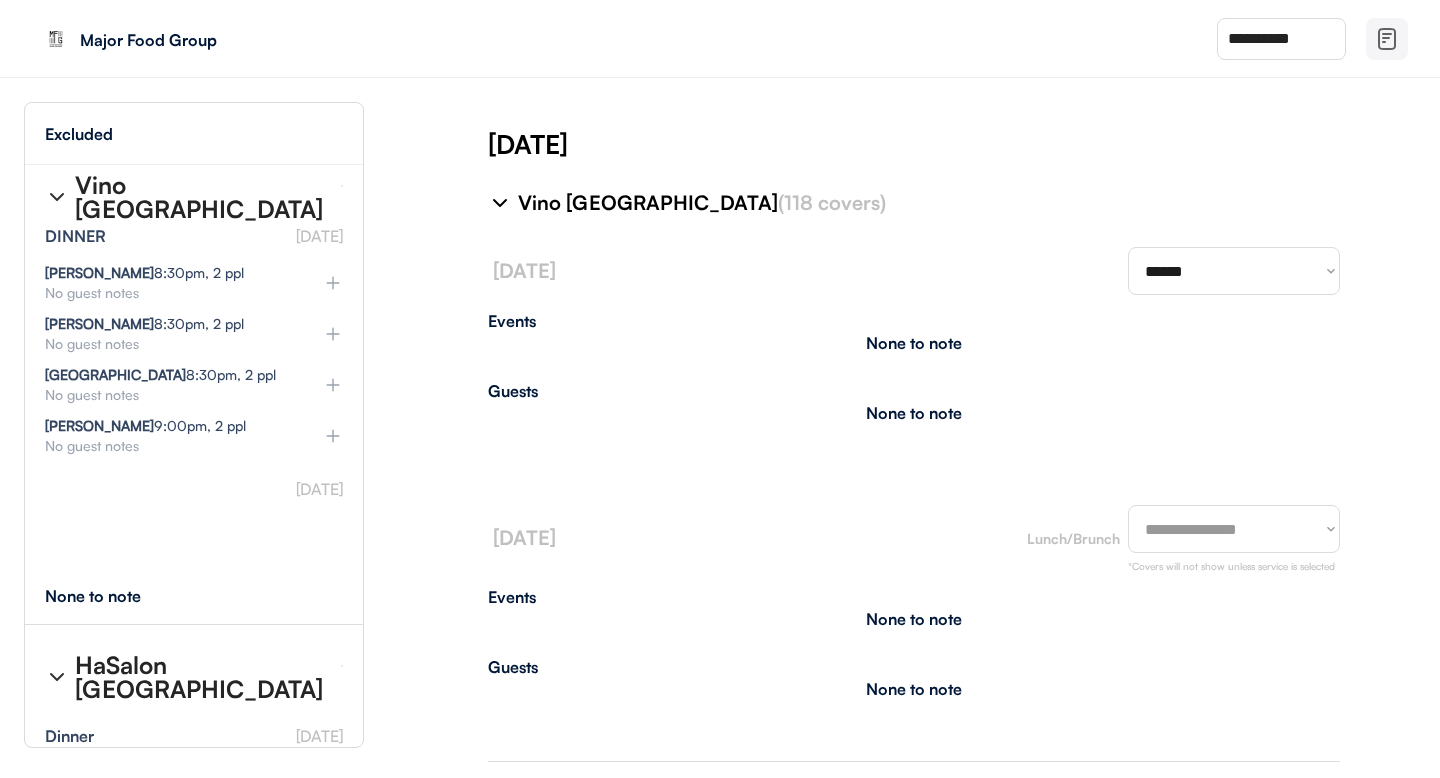 scroll, scrollTop: 34486, scrollLeft: 0, axis: vertical 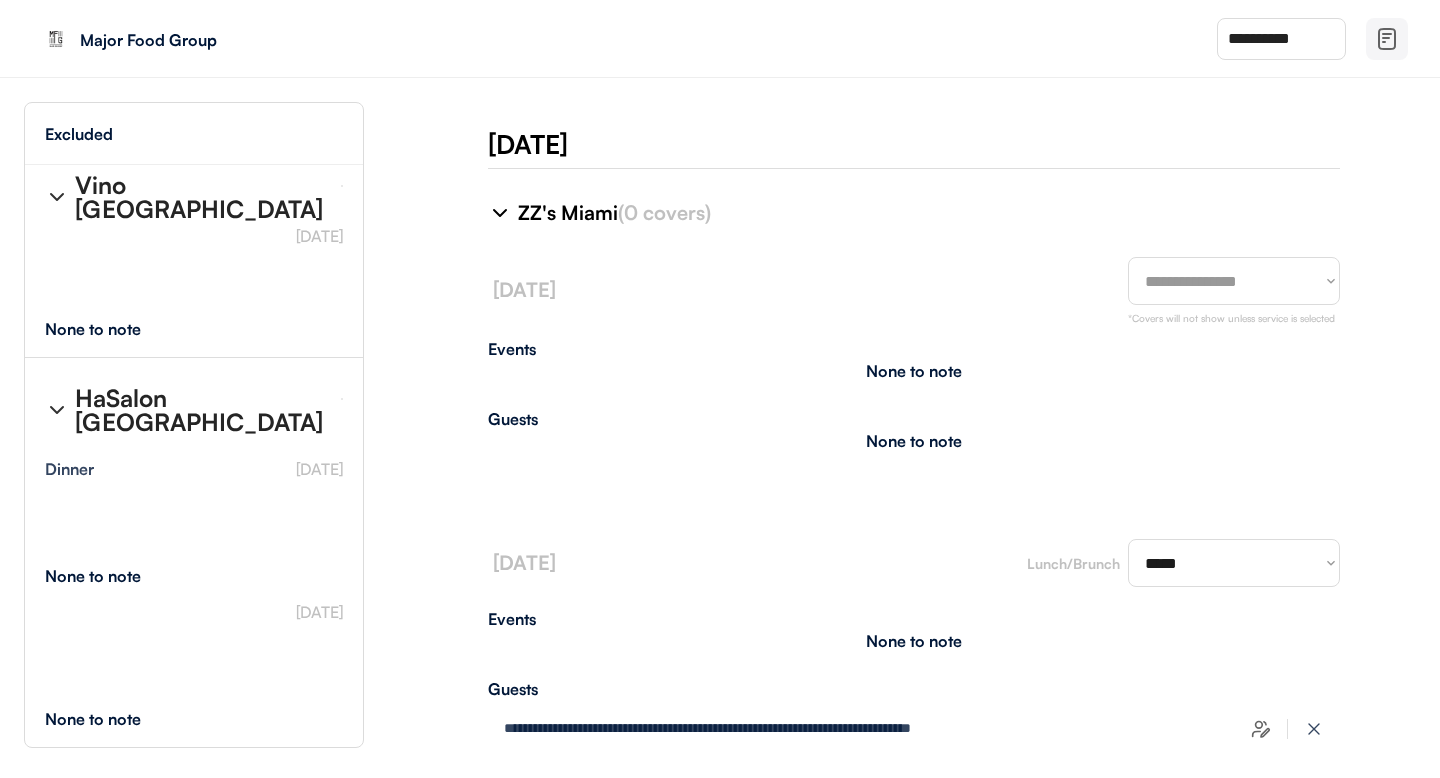 type on "**********" 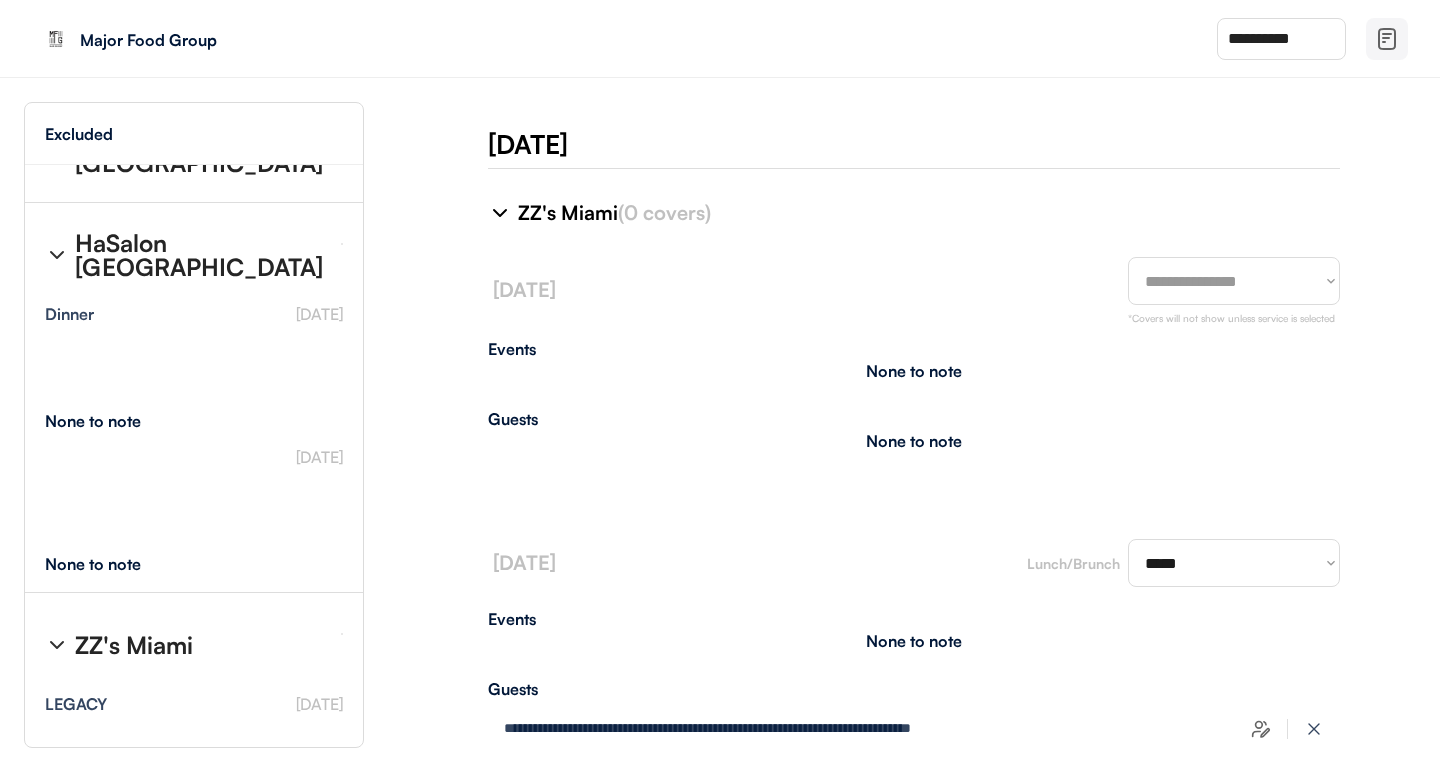 select on "********" 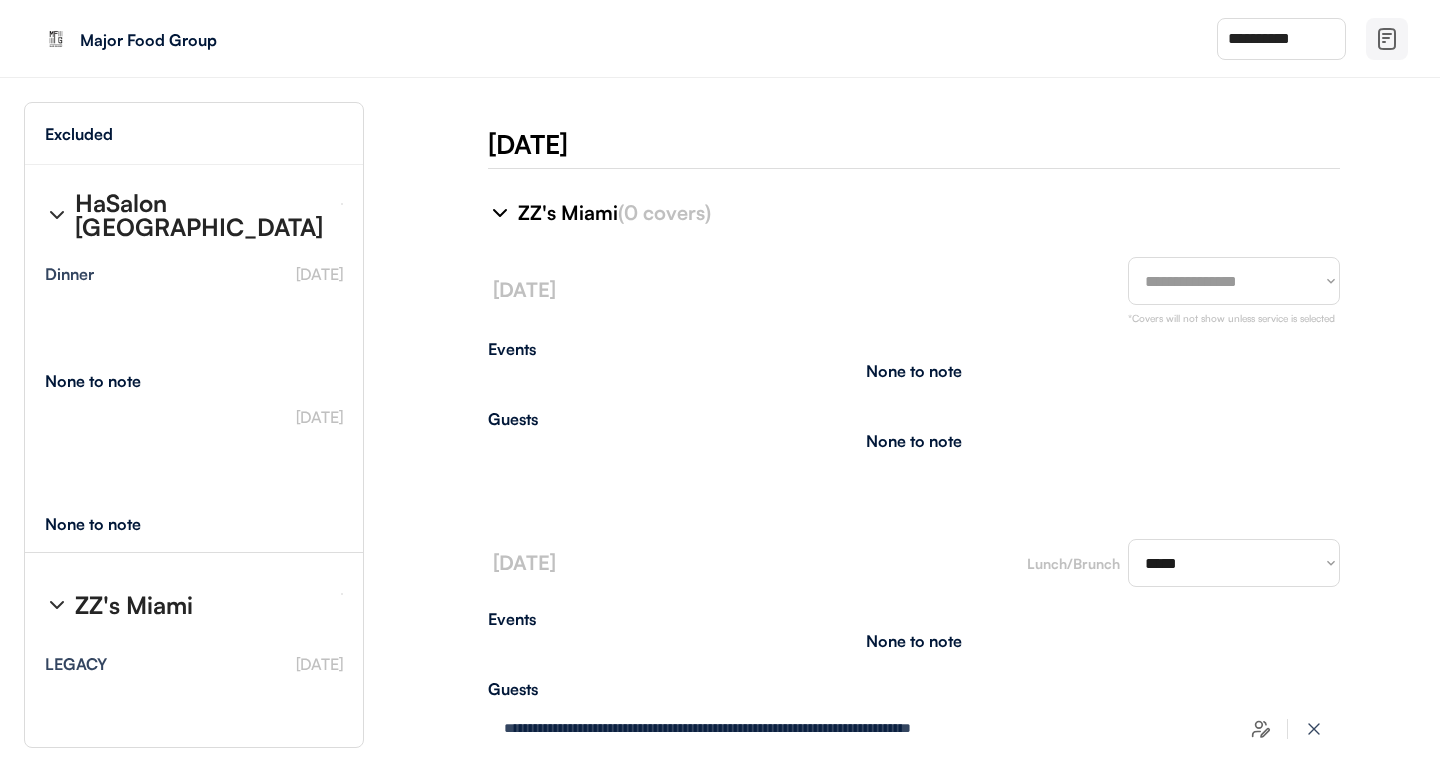select on "********" 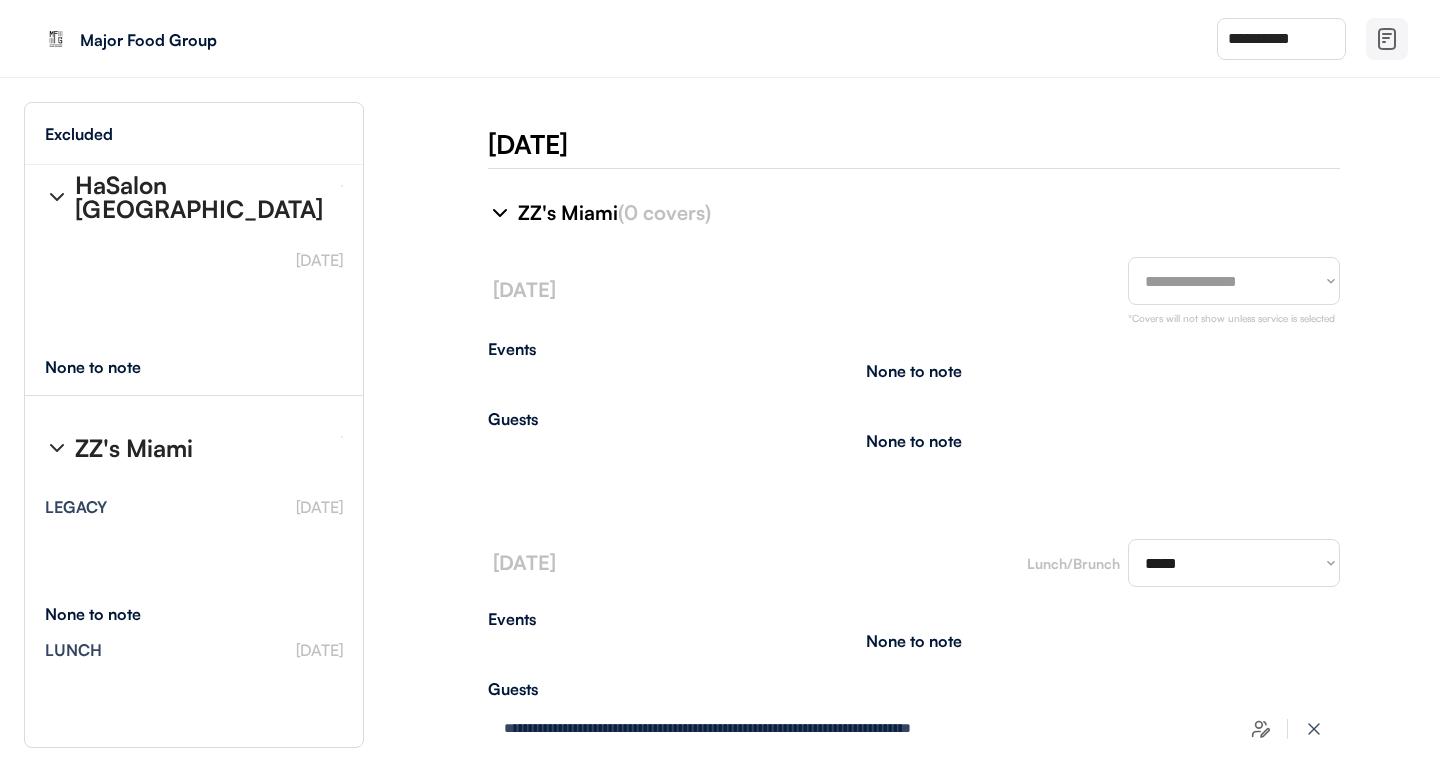select on "********" 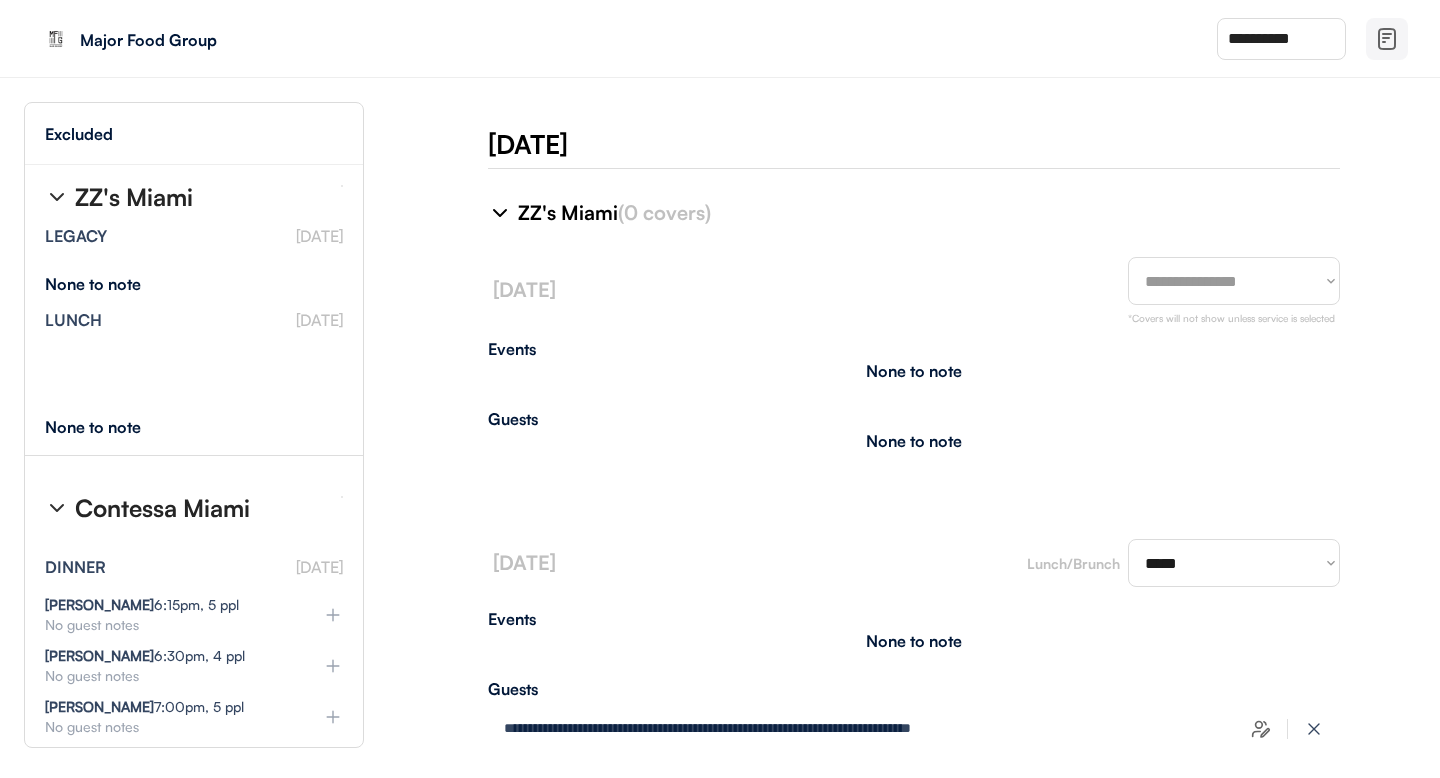 scroll, scrollTop: 35279, scrollLeft: 0, axis: vertical 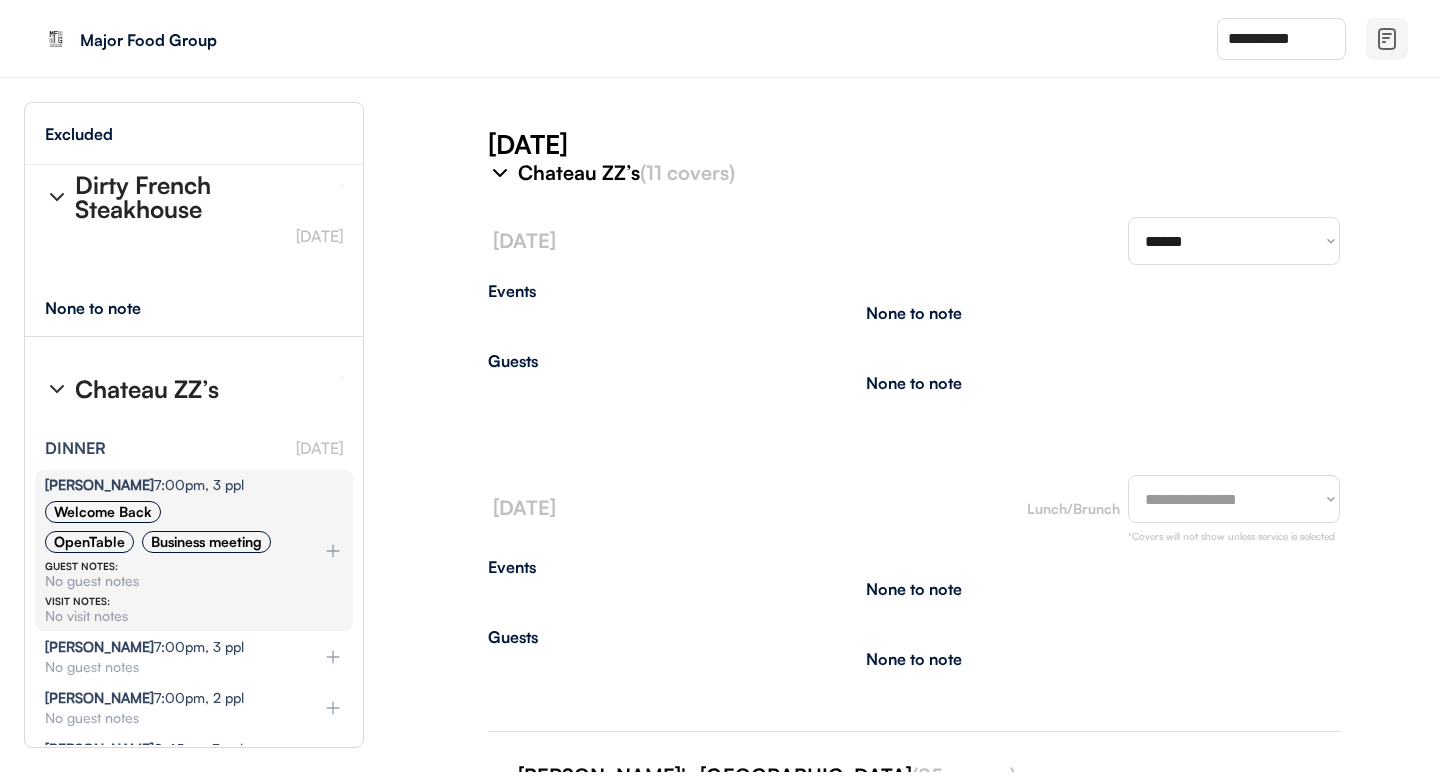 select on "********" 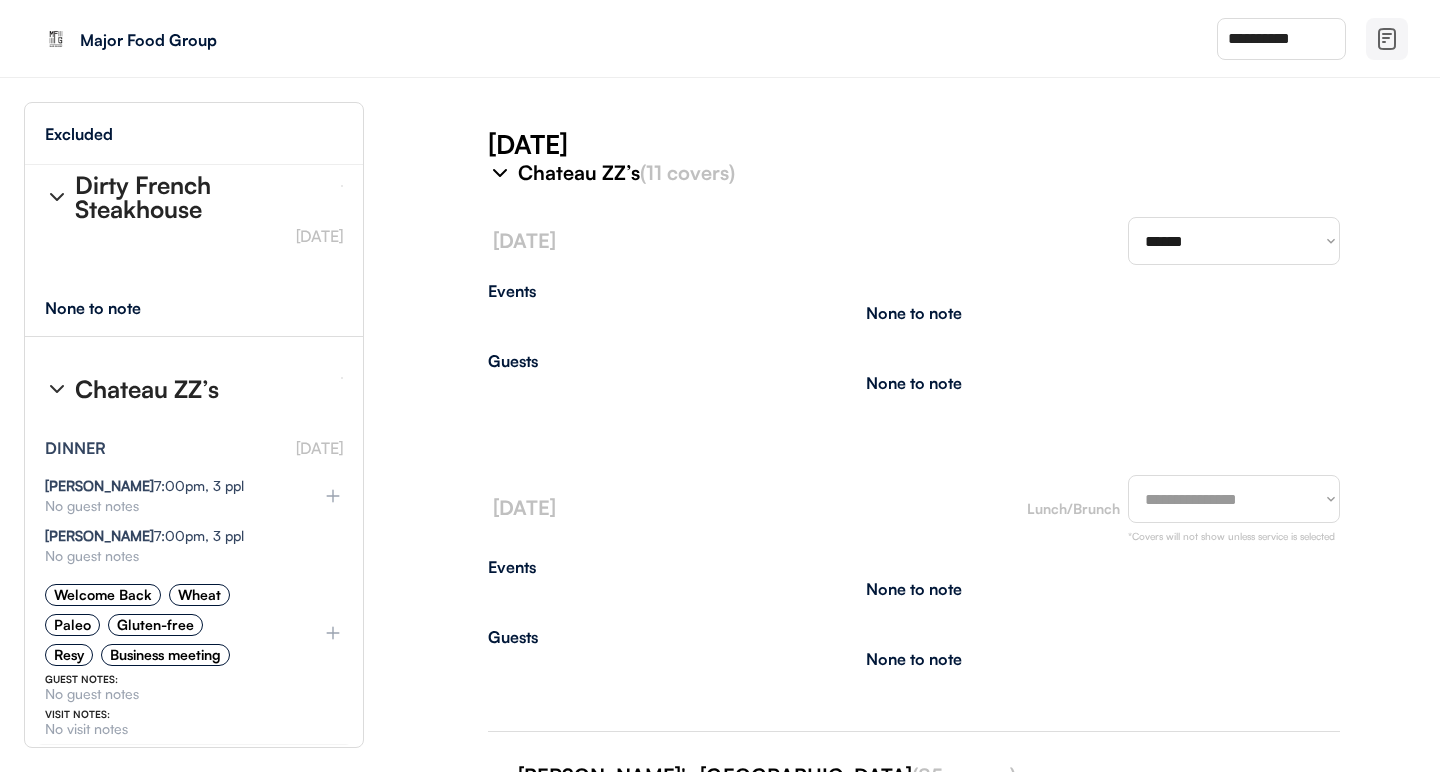 type on "**********" 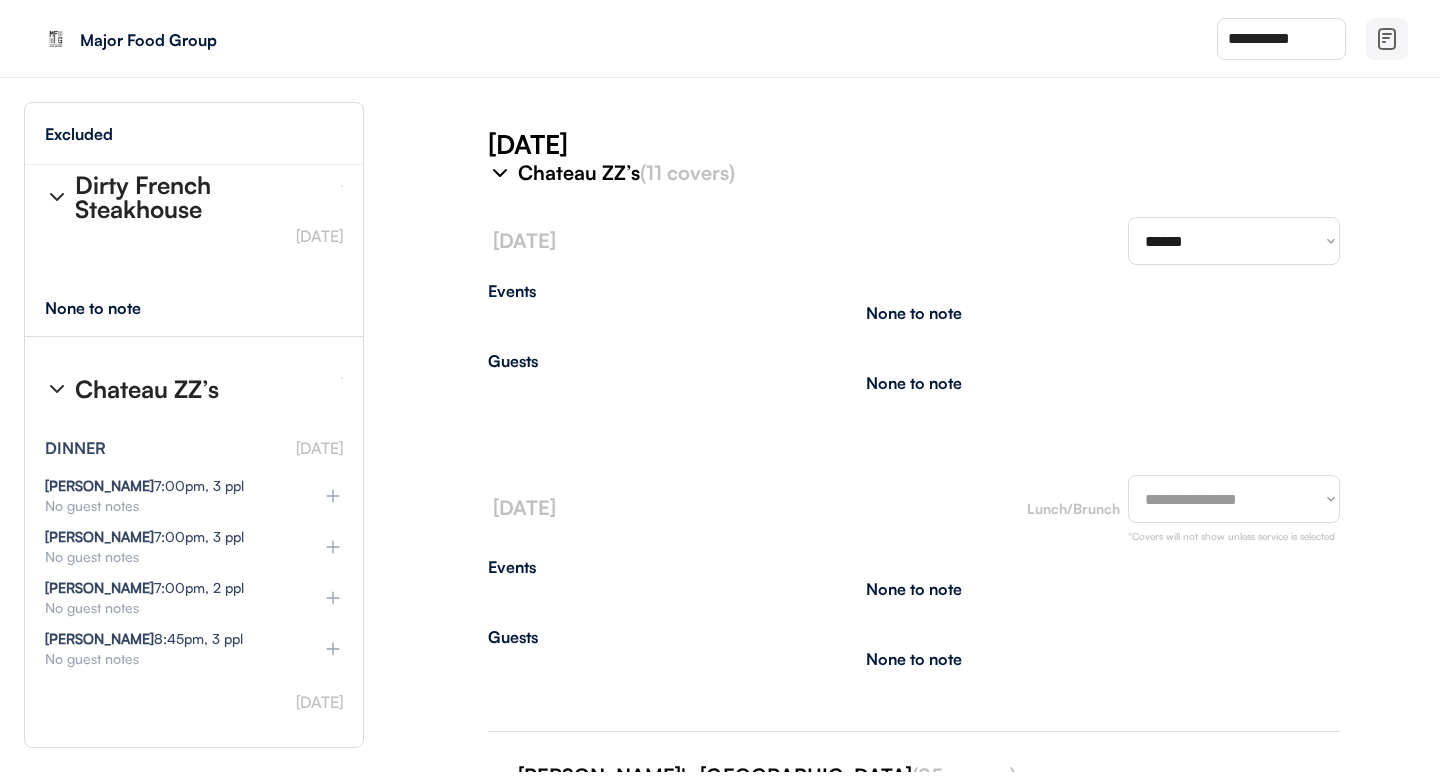 select on "********" 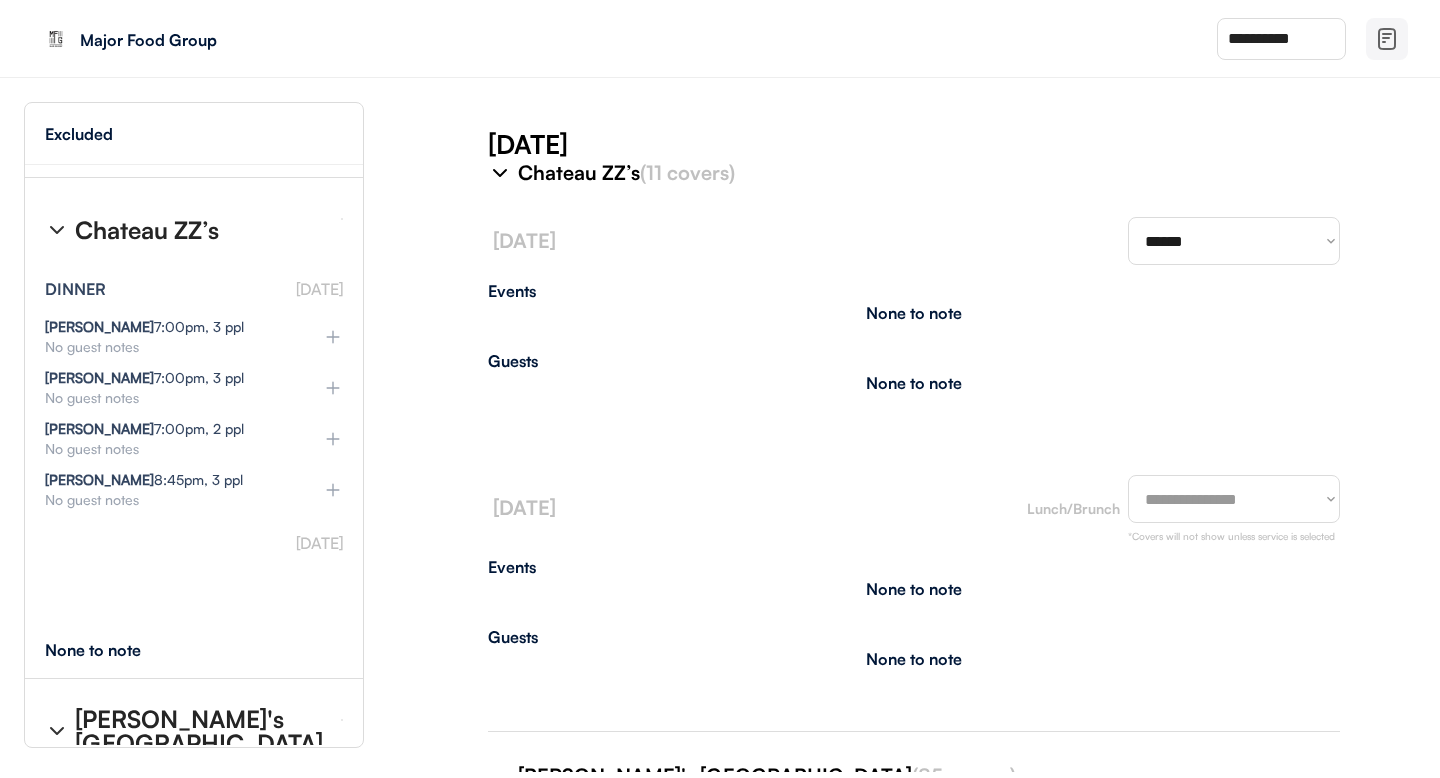 select on "********" 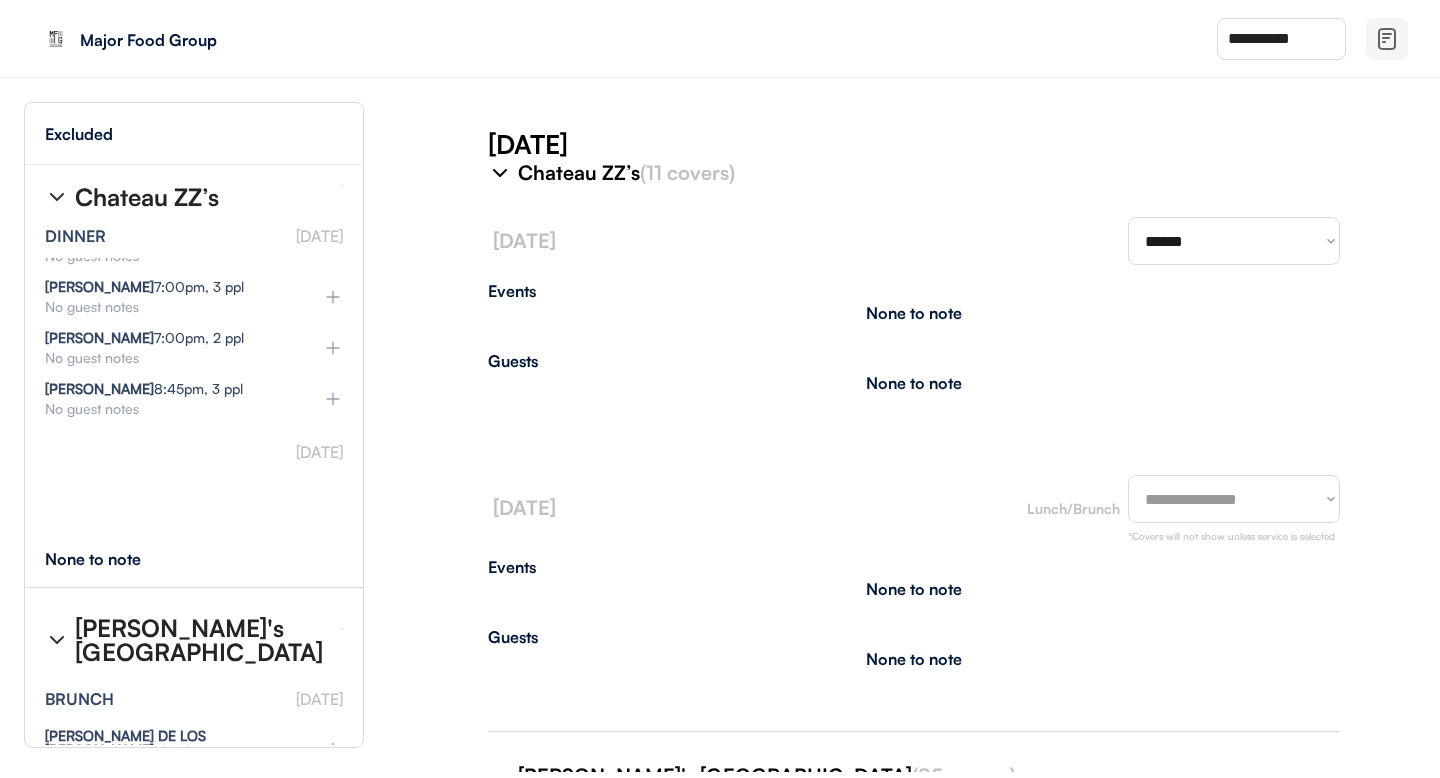 type on "**********" 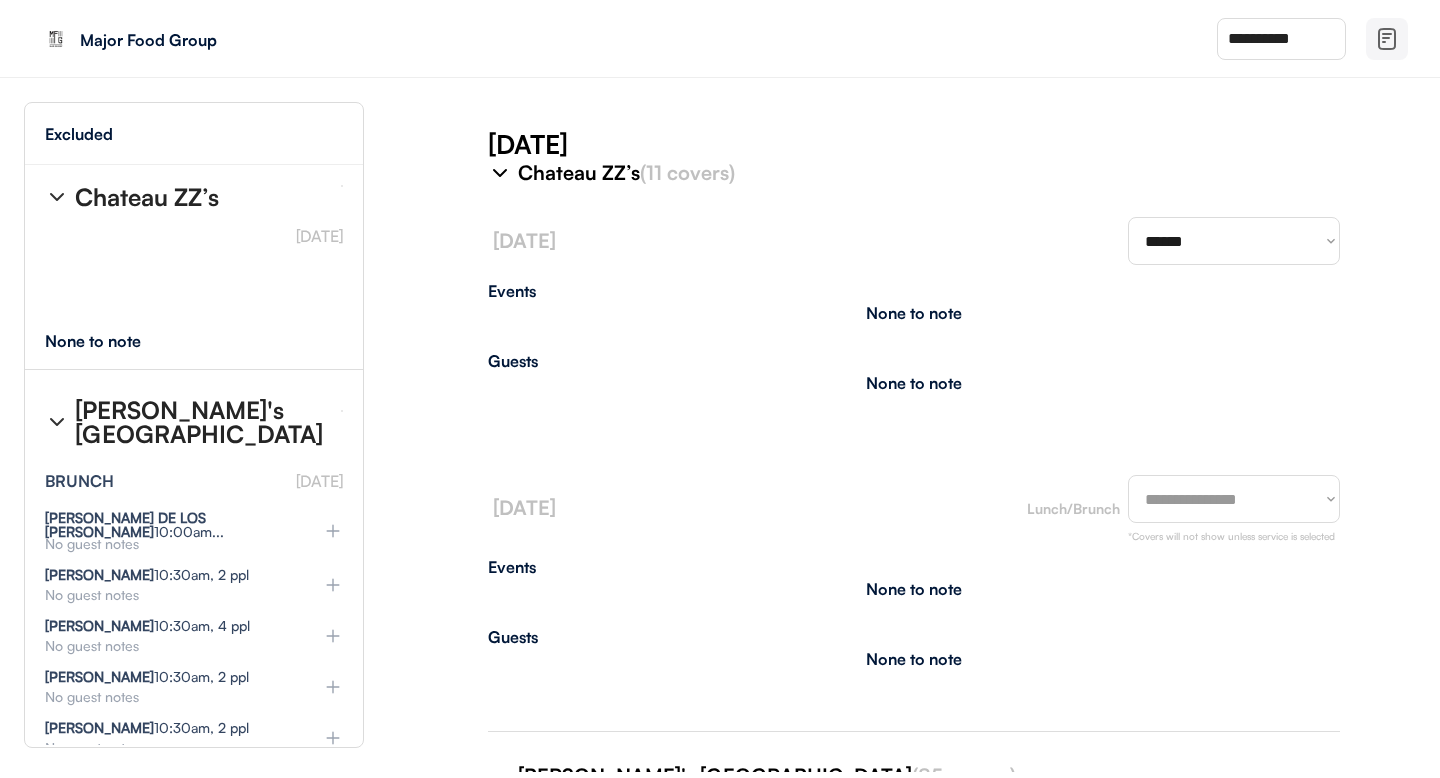 scroll, scrollTop: 37165, scrollLeft: 0, axis: vertical 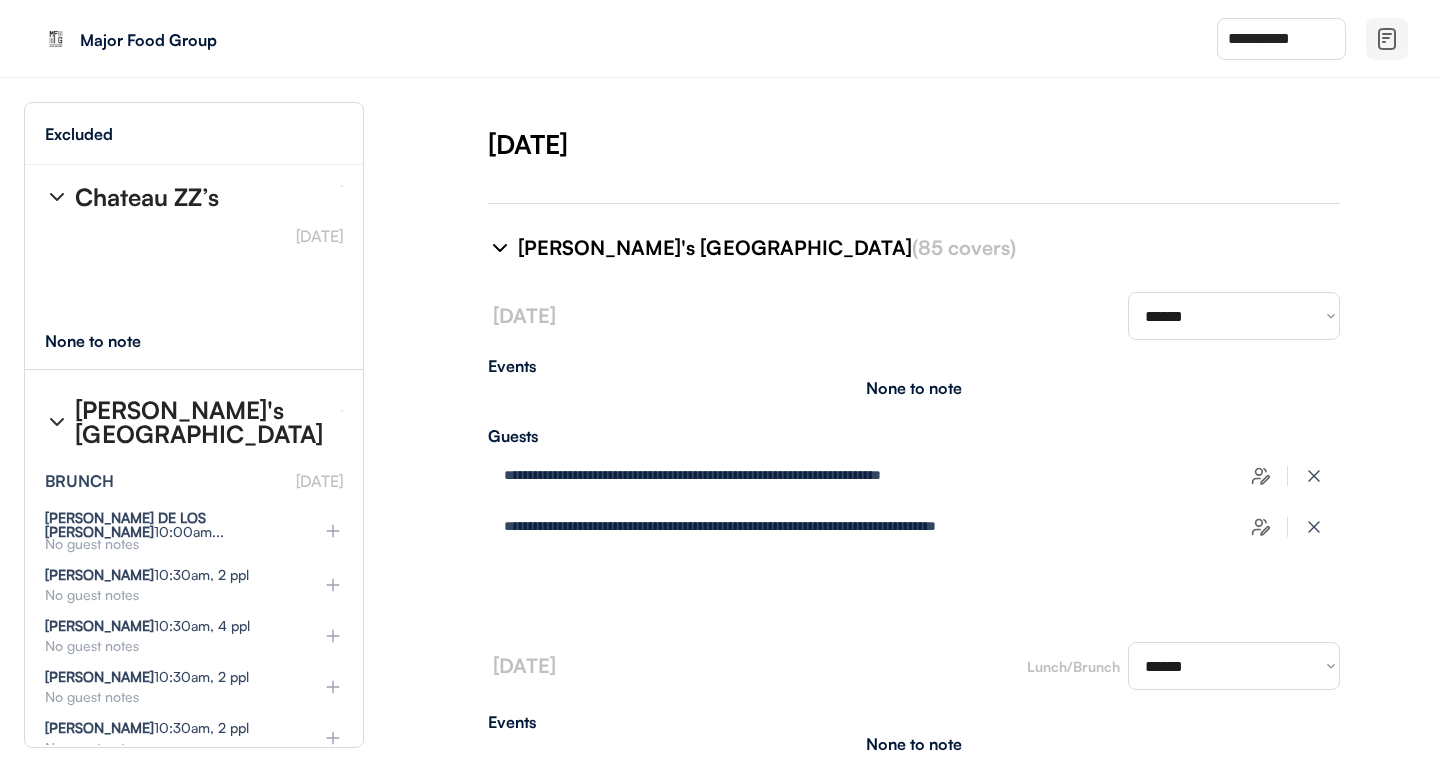 select on "********" 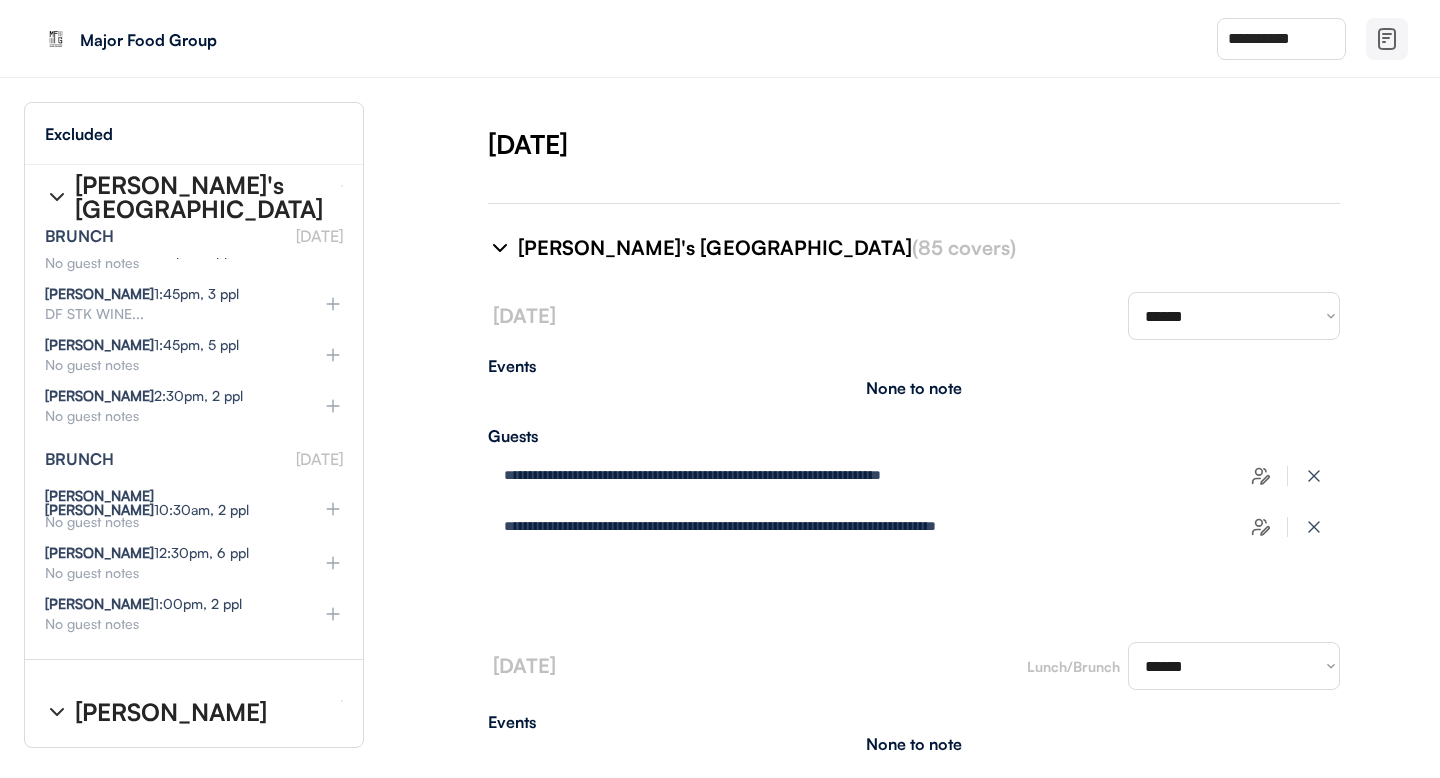 scroll, scrollTop: 38972, scrollLeft: 0, axis: vertical 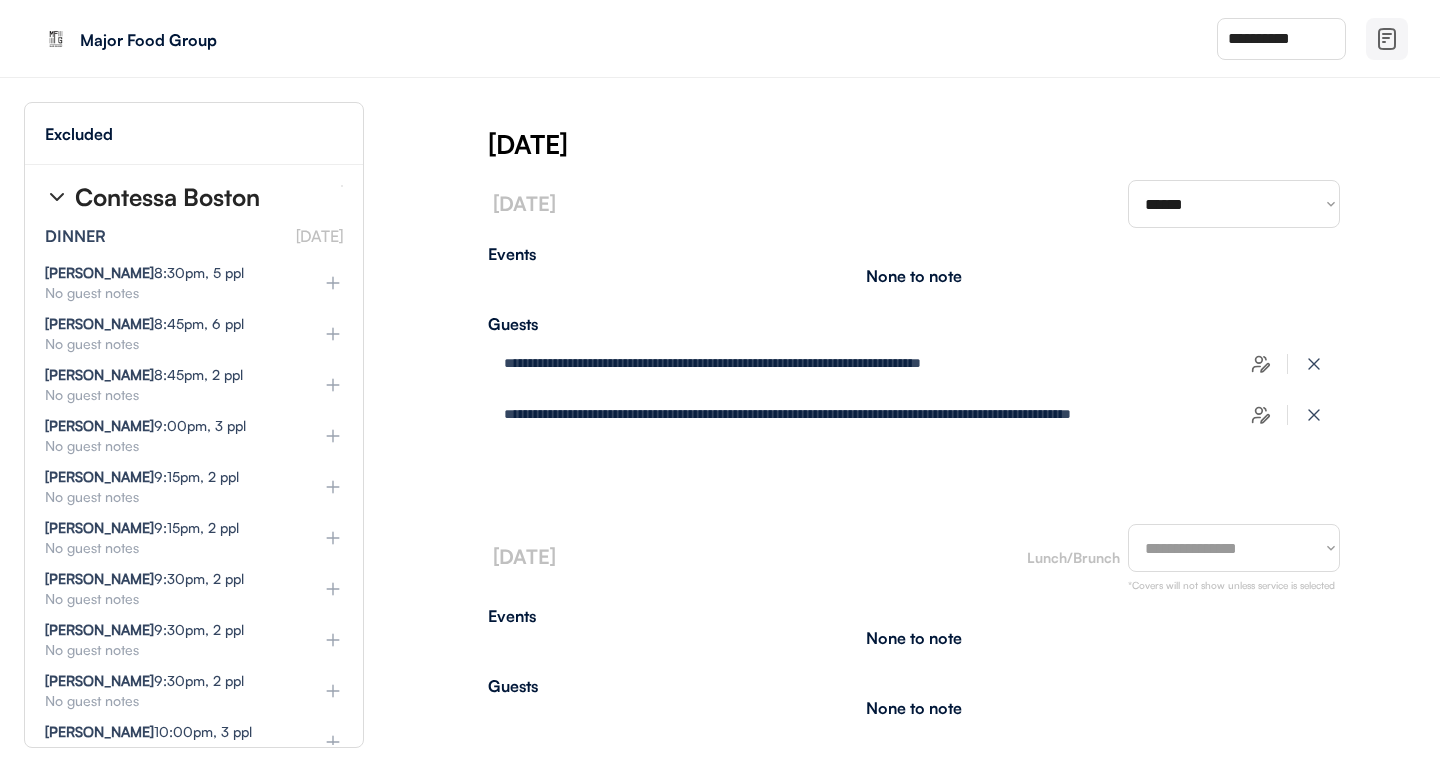 click 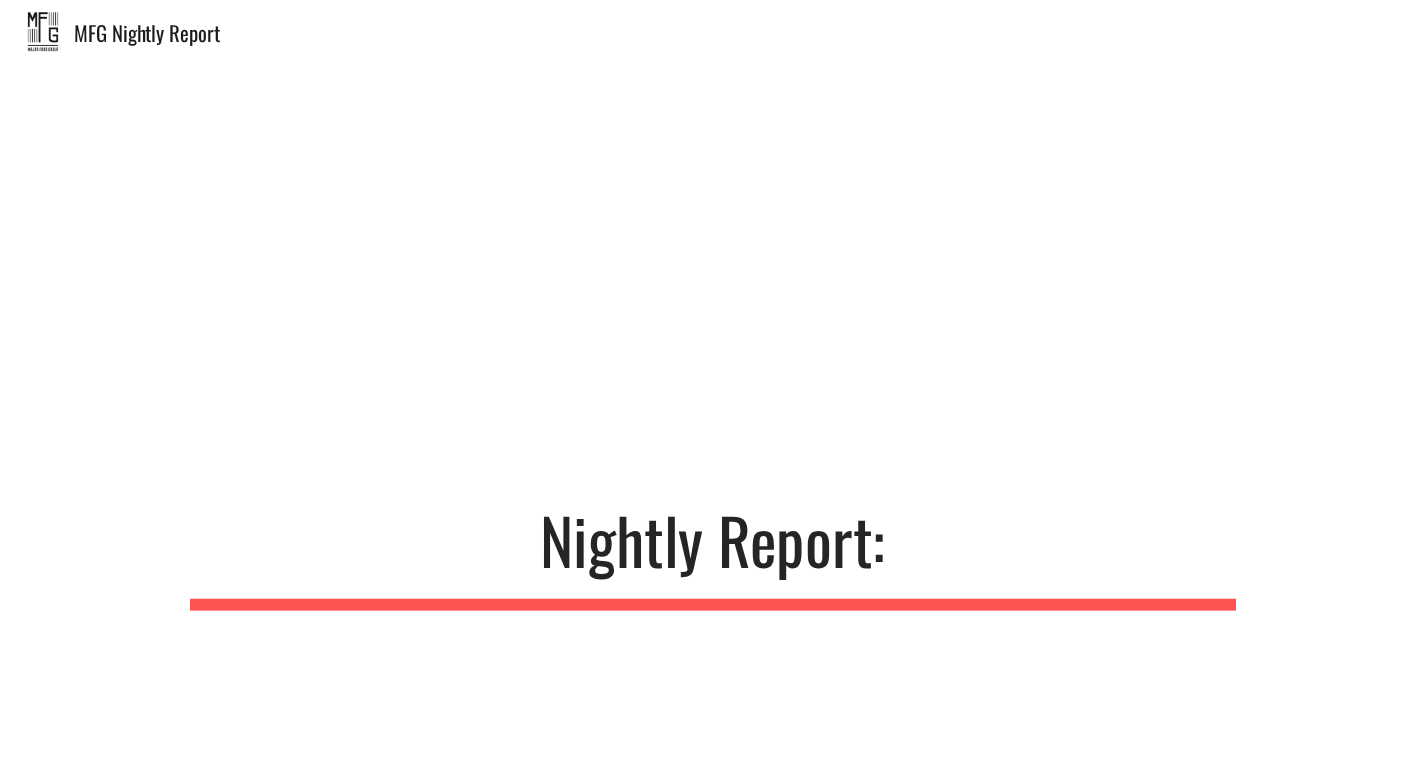 scroll, scrollTop: 0, scrollLeft: 0, axis: both 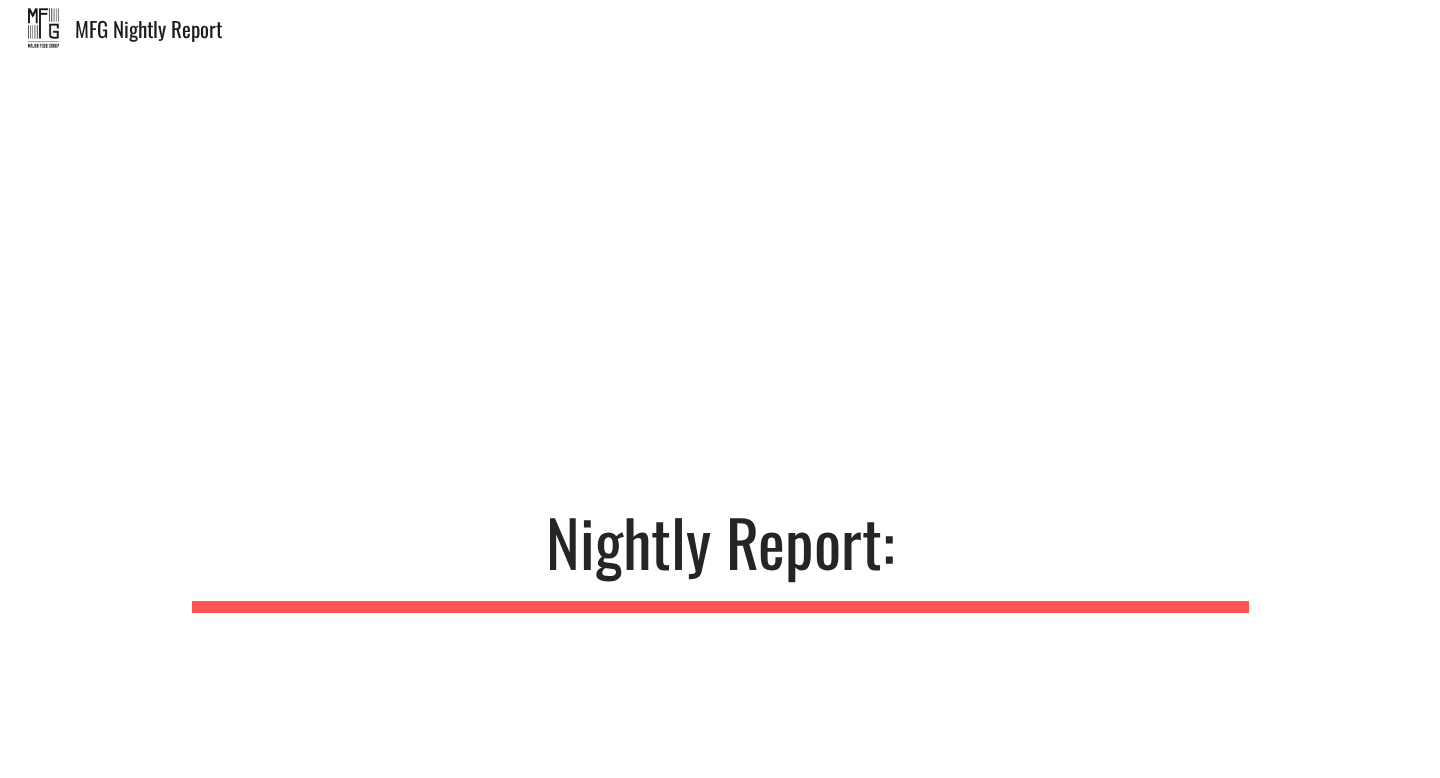 type on "**********" 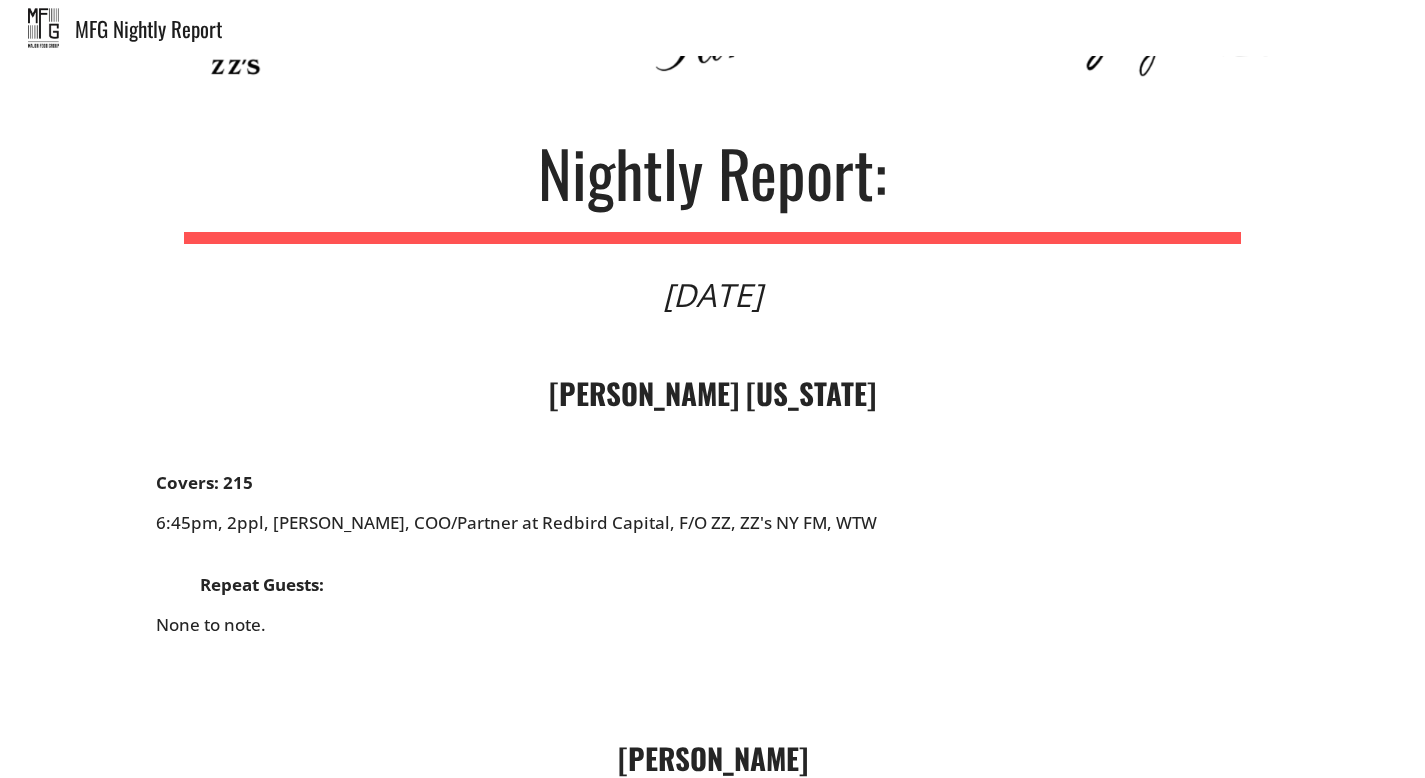 scroll, scrollTop: 535, scrollLeft: 0, axis: vertical 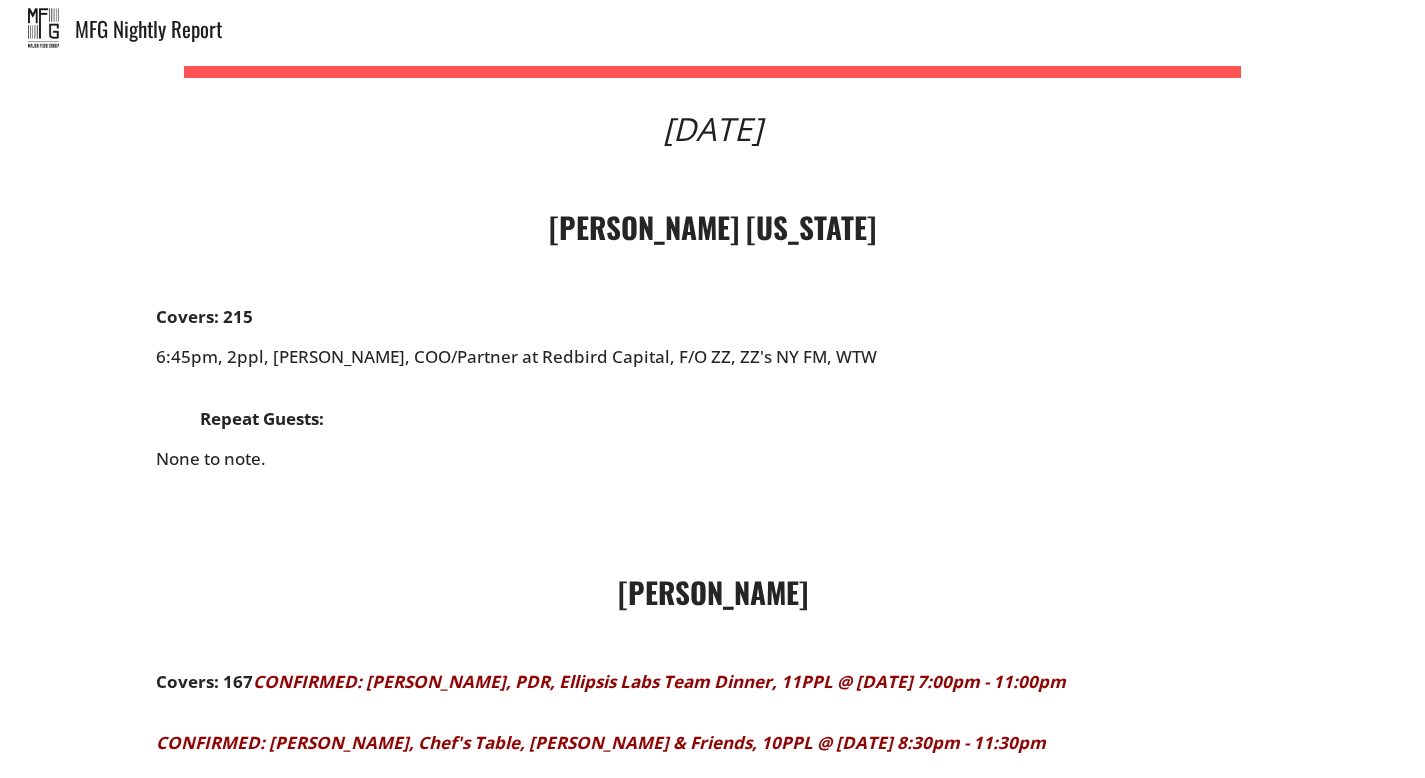 click on "[PERSON_NAME] [US_STATE]" at bounding box center [712, 226] 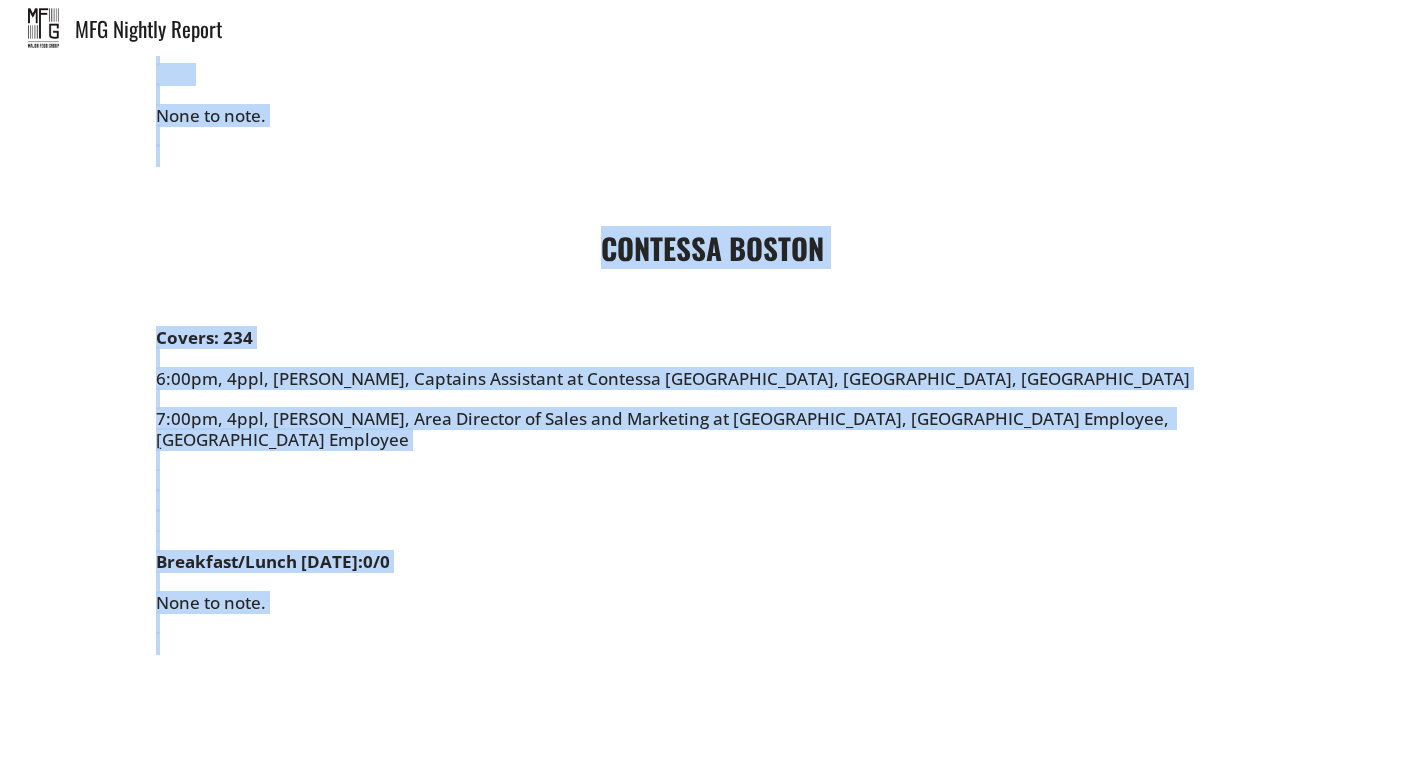 scroll, scrollTop: 9567, scrollLeft: 0, axis: vertical 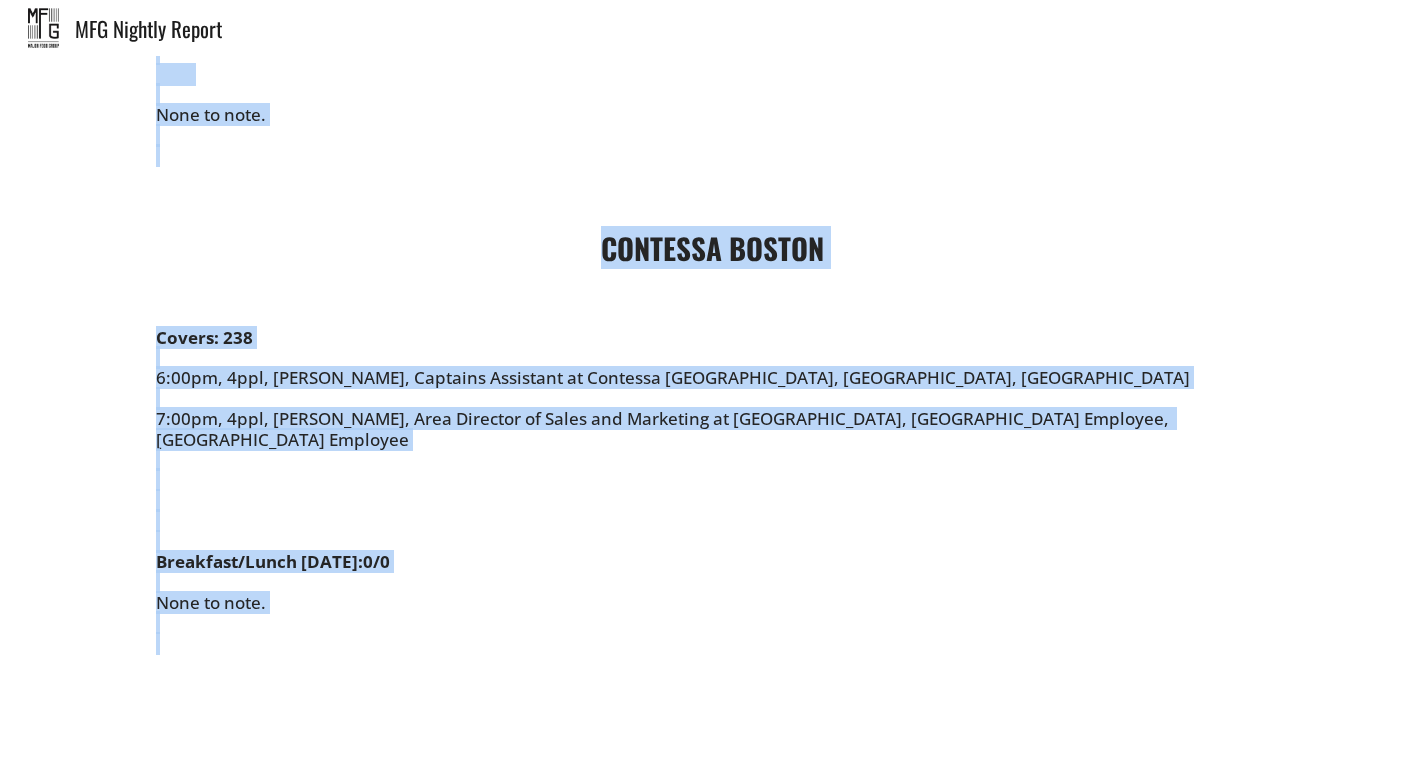 click on "CONTESSA BOSTON Covers: 238
6:00pm, 4ppl, [PERSON_NAME], Captains Assistant at Contessa Boston, [GEOGRAPHIC_DATA], Employee 7:00pm, 4ppl, [PERSON_NAME], Area Director of Sales and Marketing at [GEOGRAPHIC_DATA], [GEOGRAPHIC_DATA] Employee, [GEOGRAPHIC_DATA] Employee Brunch [DATE]:  0
None to note. Breakfast/Lunch [DATE]:  0/0
None to note." at bounding box center [713, 440] 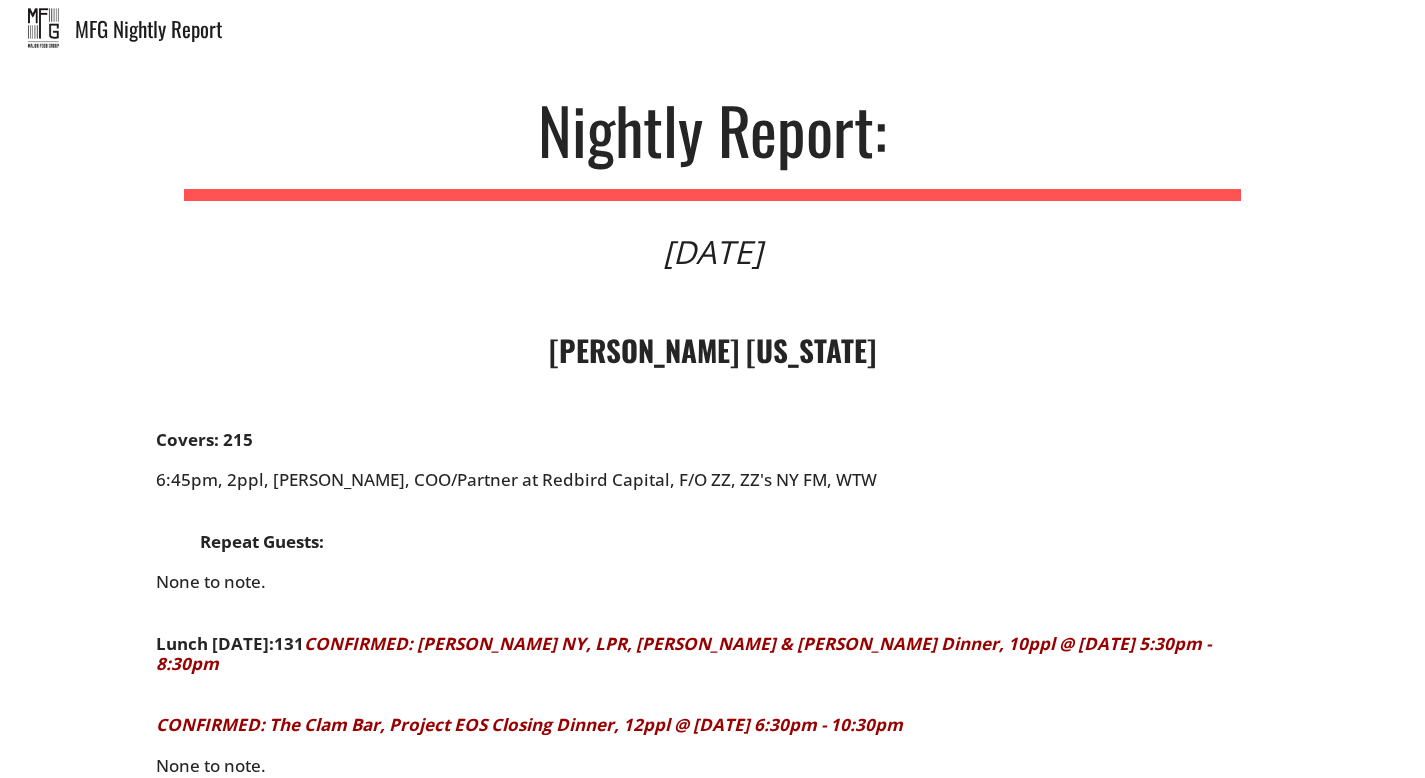scroll, scrollTop: 418, scrollLeft: 0, axis: vertical 